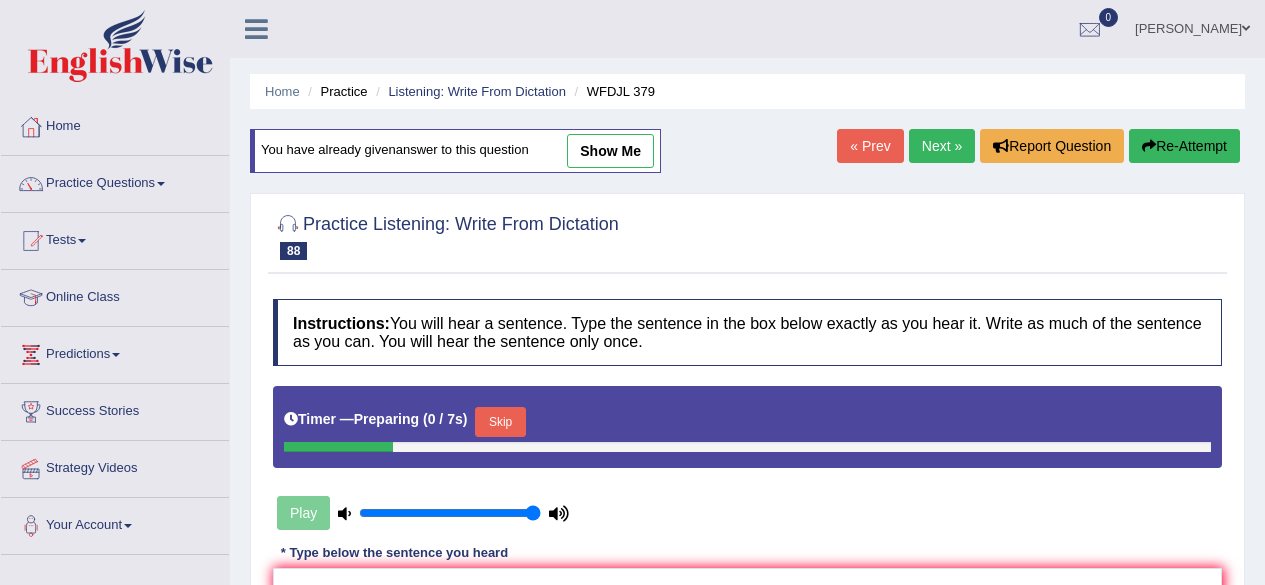 scroll, scrollTop: 0, scrollLeft: 0, axis: both 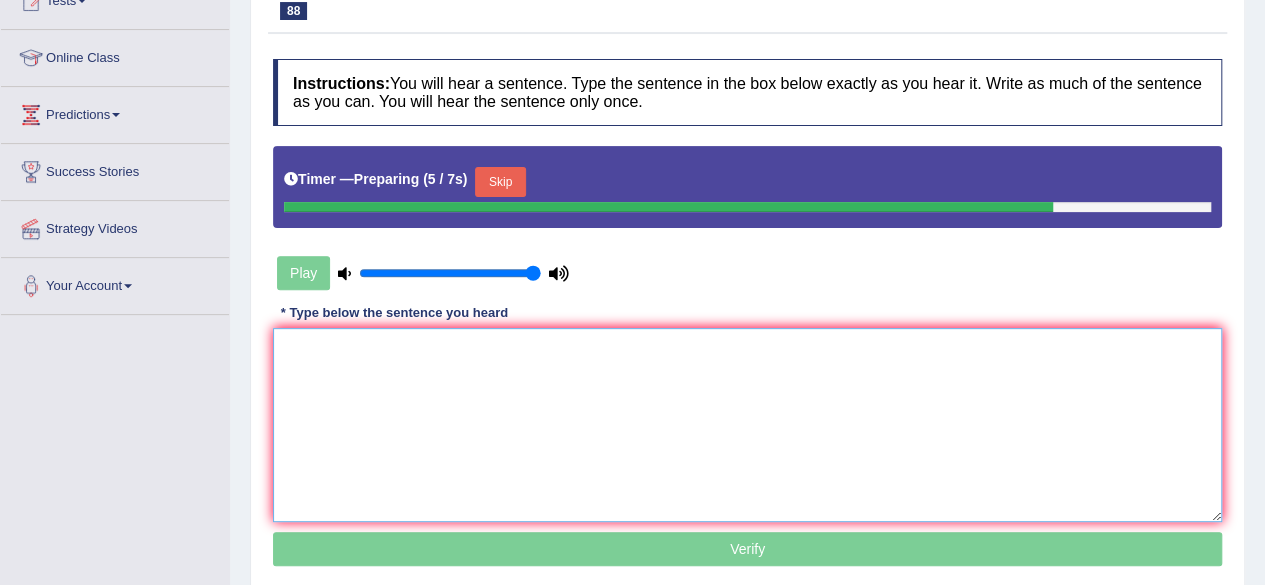 click at bounding box center [747, 425] 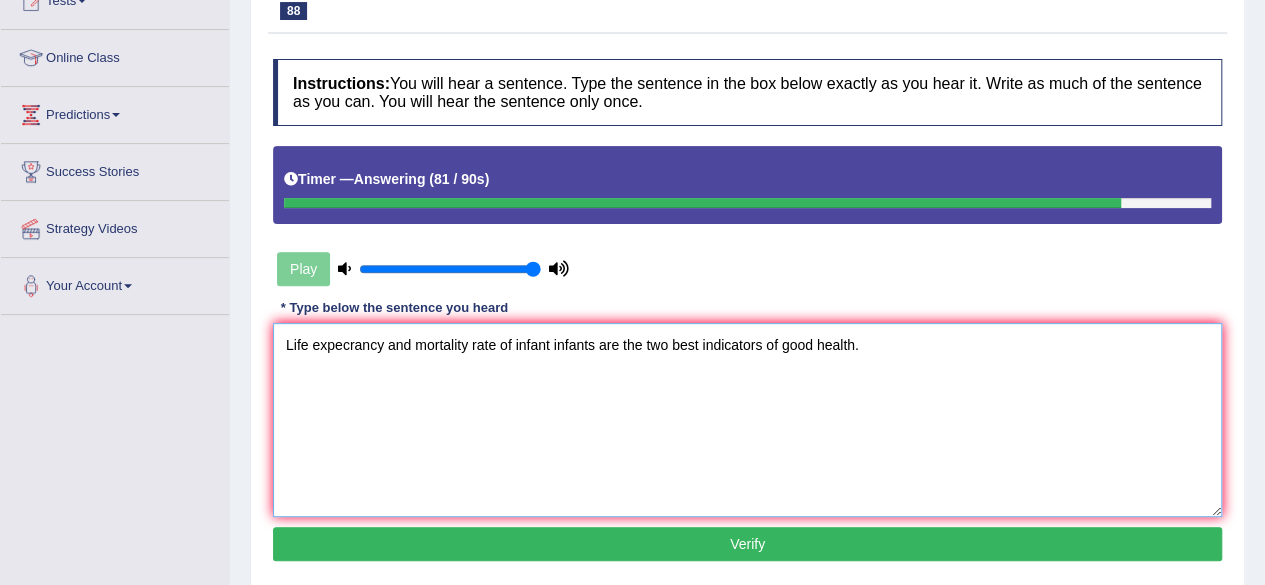 click on "Life expecrancy and mortality rate of infant infants are the two best indicators of good health." at bounding box center (747, 420) 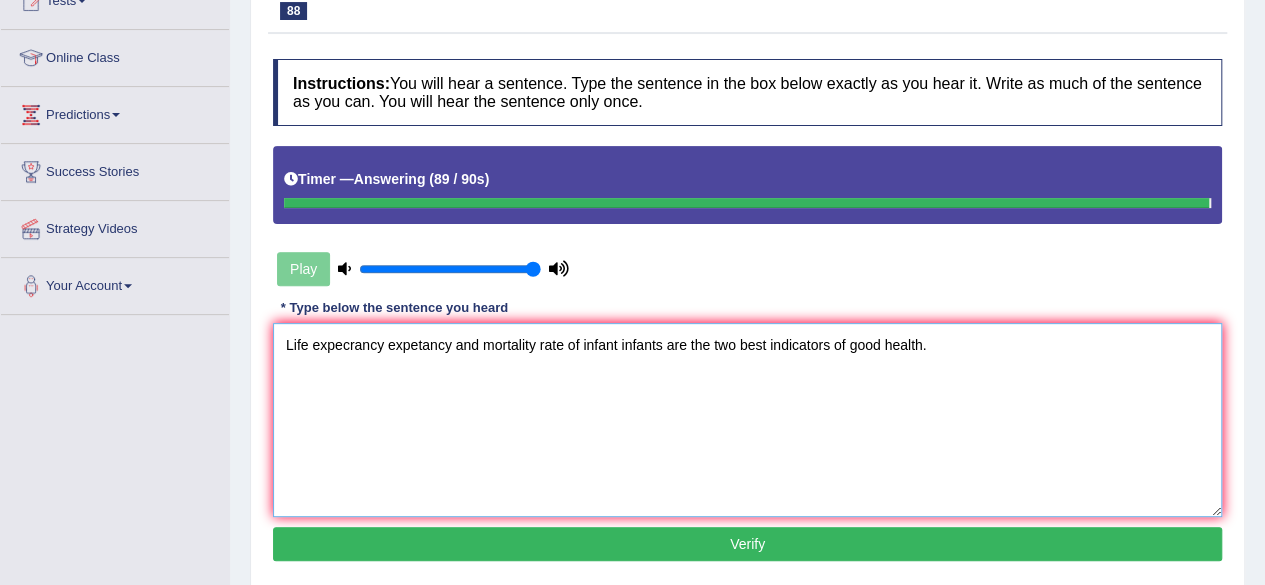 type on "Life expecrancy expetancy and mortality rate of infant infants are the two best indicators of good health." 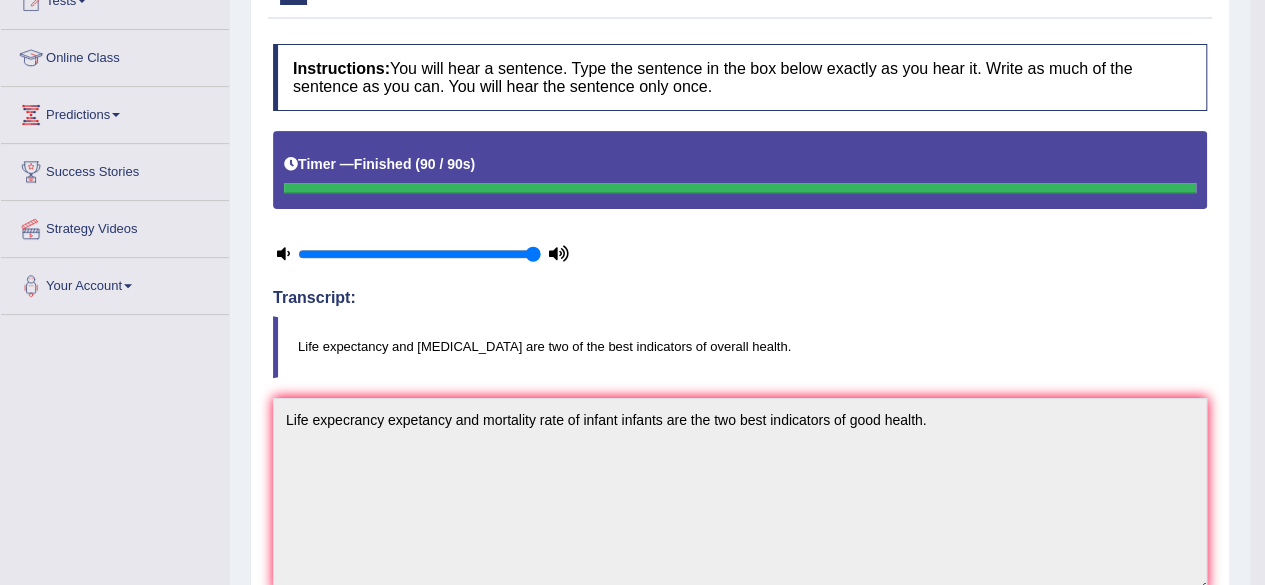 scroll, scrollTop: 752, scrollLeft: 0, axis: vertical 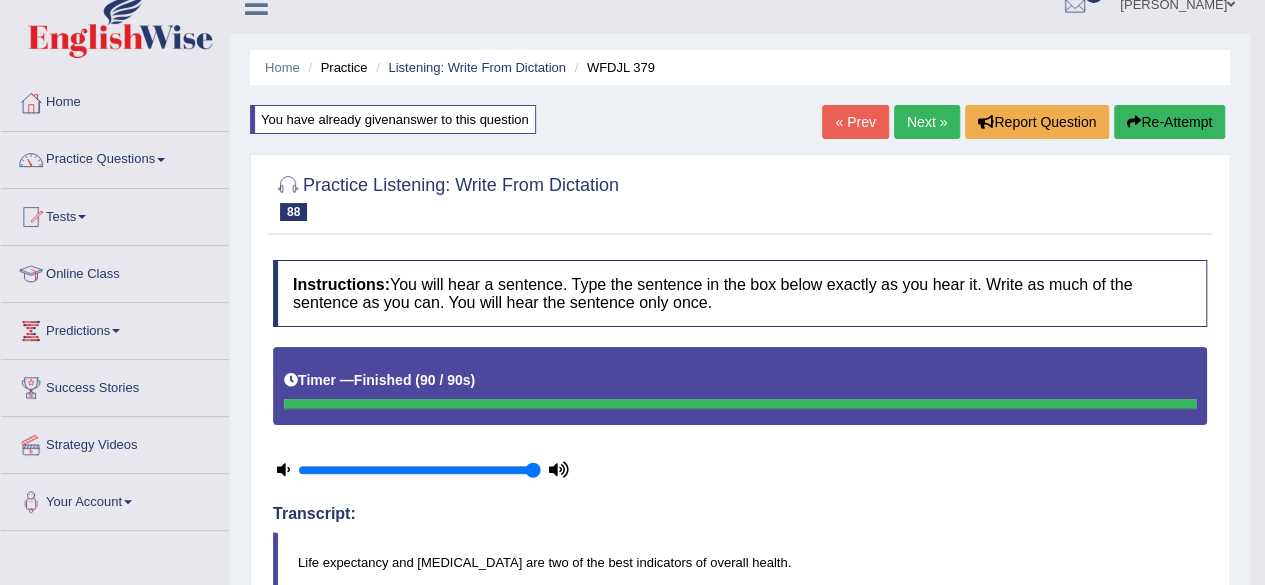 click on "Next »" at bounding box center (927, 122) 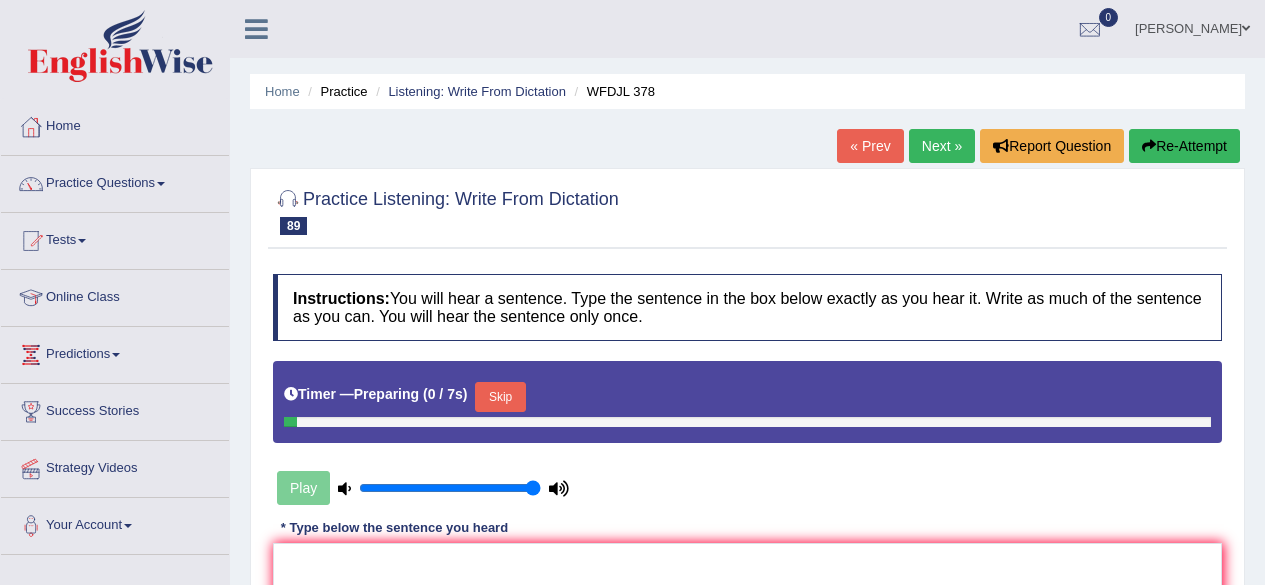scroll, scrollTop: 0, scrollLeft: 0, axis: both 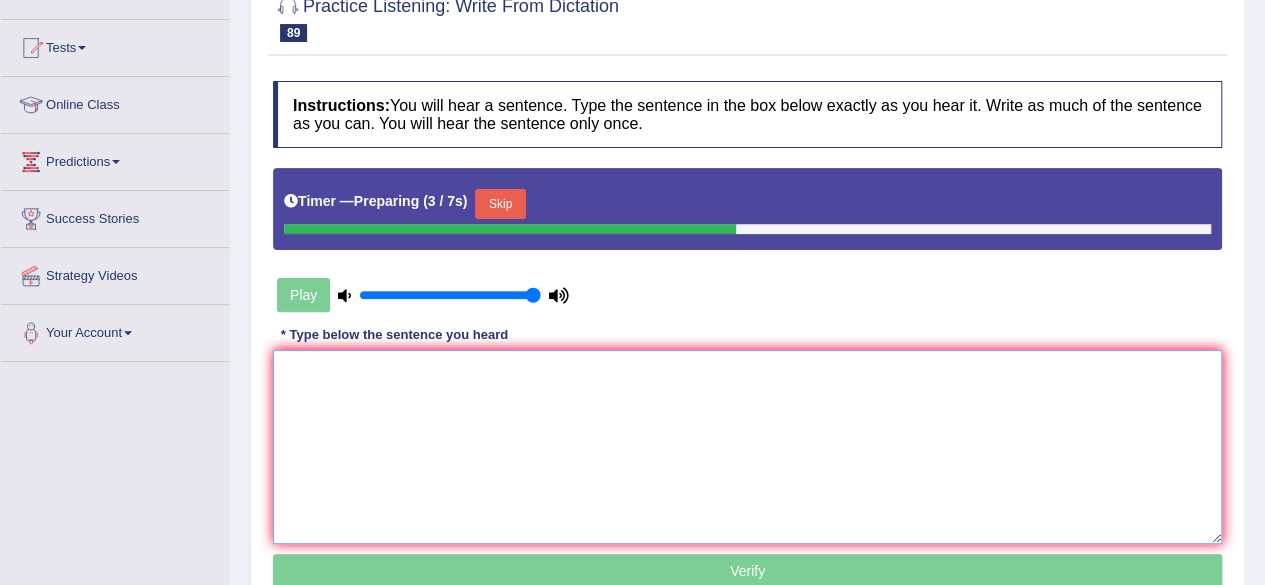 click at bounding box center [747, 447] 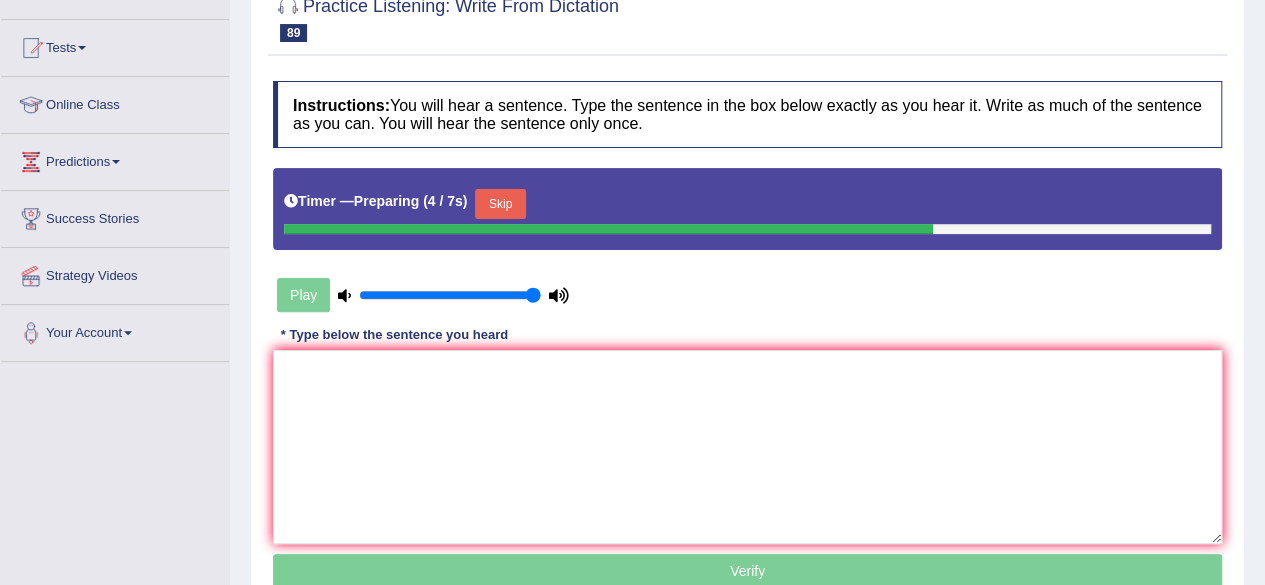 click on "Skip" at bounding box center [500, 204] 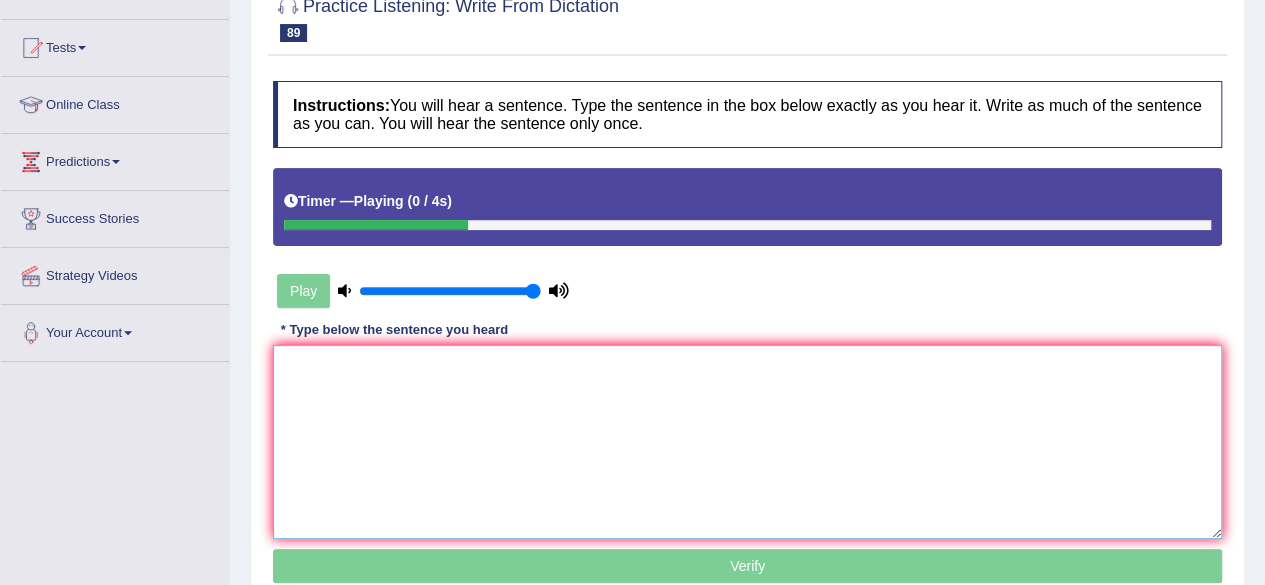 click at bounding box center (747, 442) 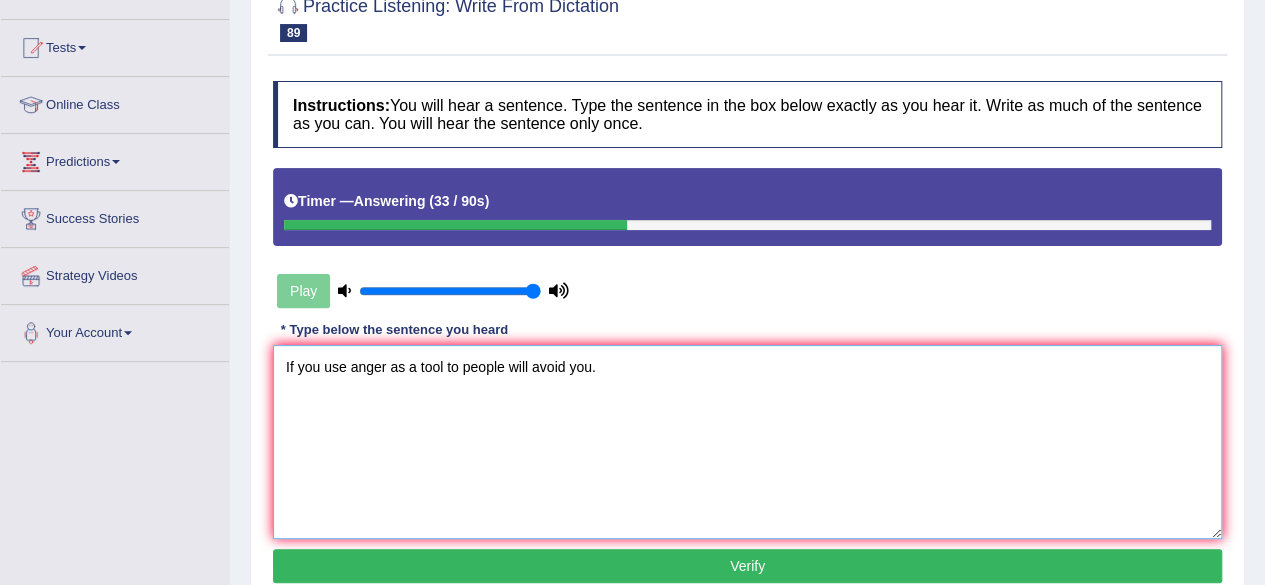 type on "If you use anger as a tool to people will avoid you." 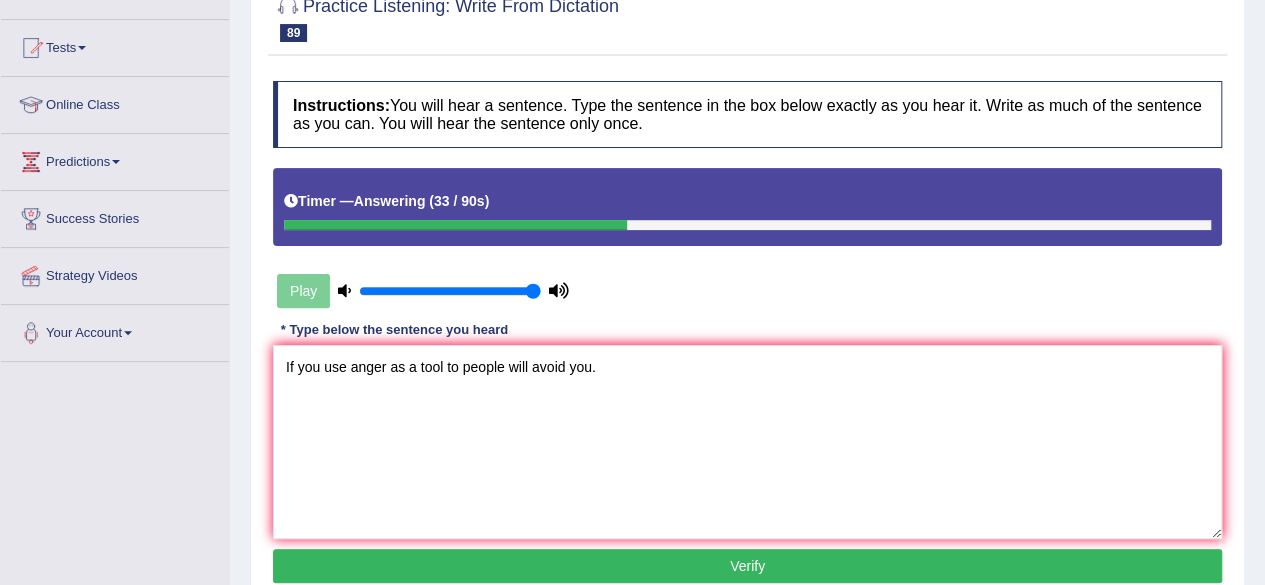 click on "Verify" at bounding box center [747, 566] 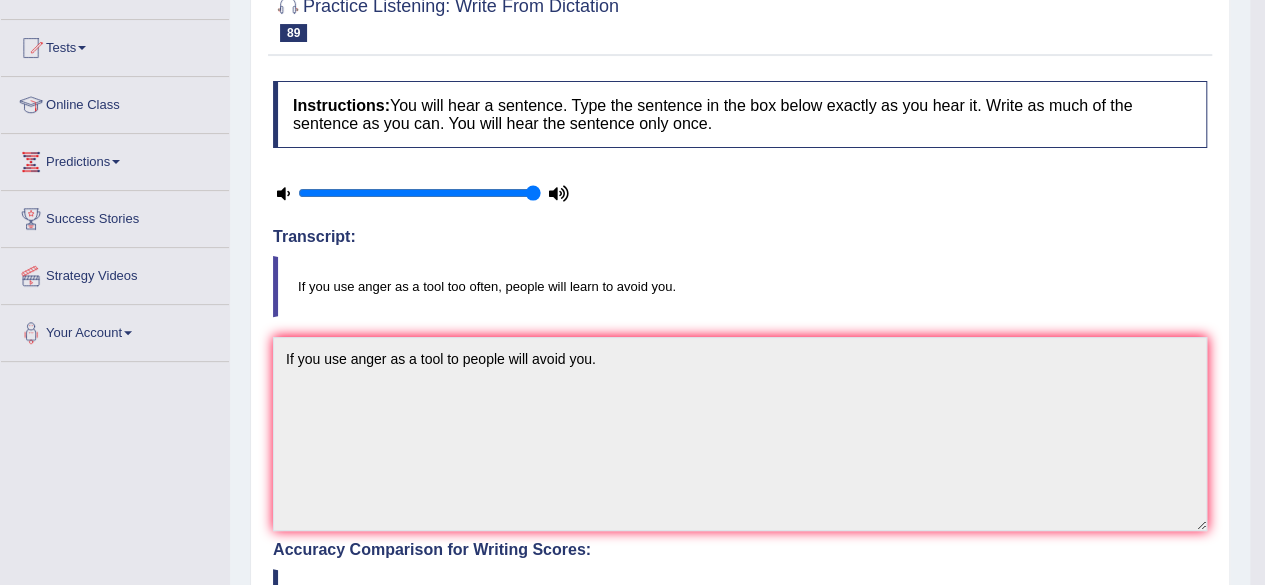 scroll, scrollTop: 705, scrollLeft: 0, axis: vertical 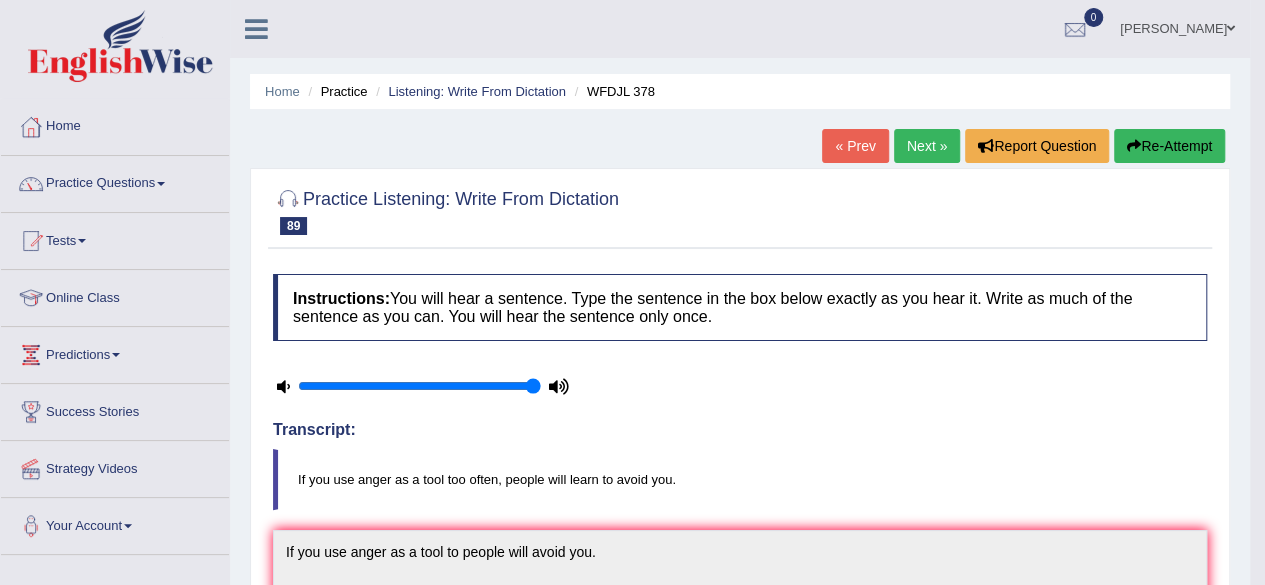 click on "Next »" at bounding box center [927, 146] 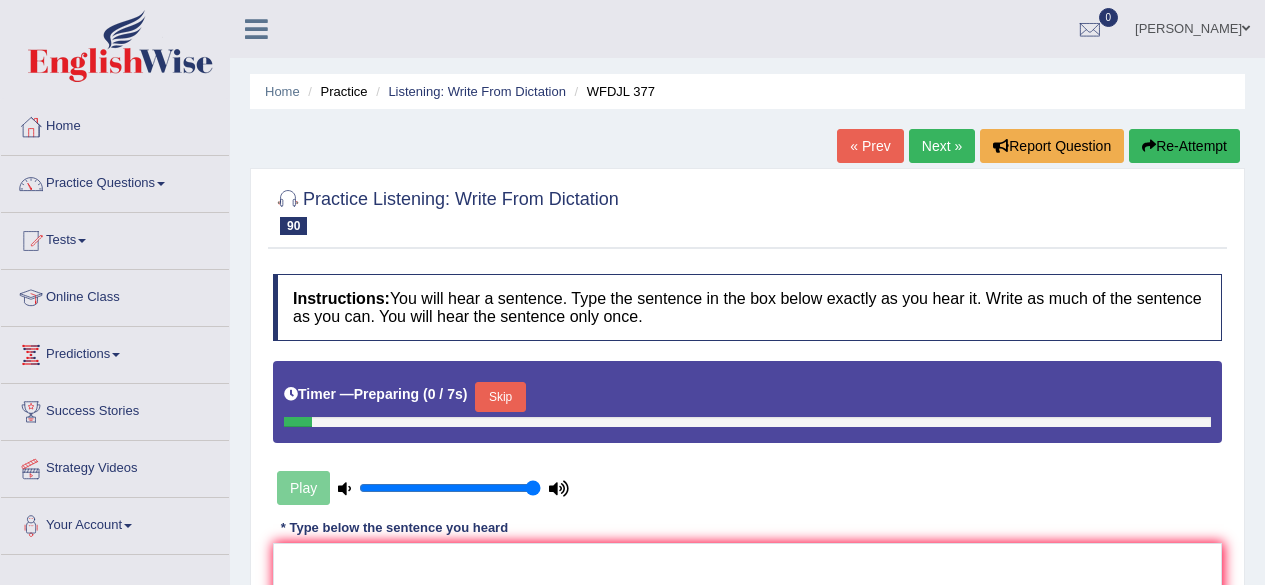 scroll, scrollTop: 0, scrollLeft: 0, axis: both 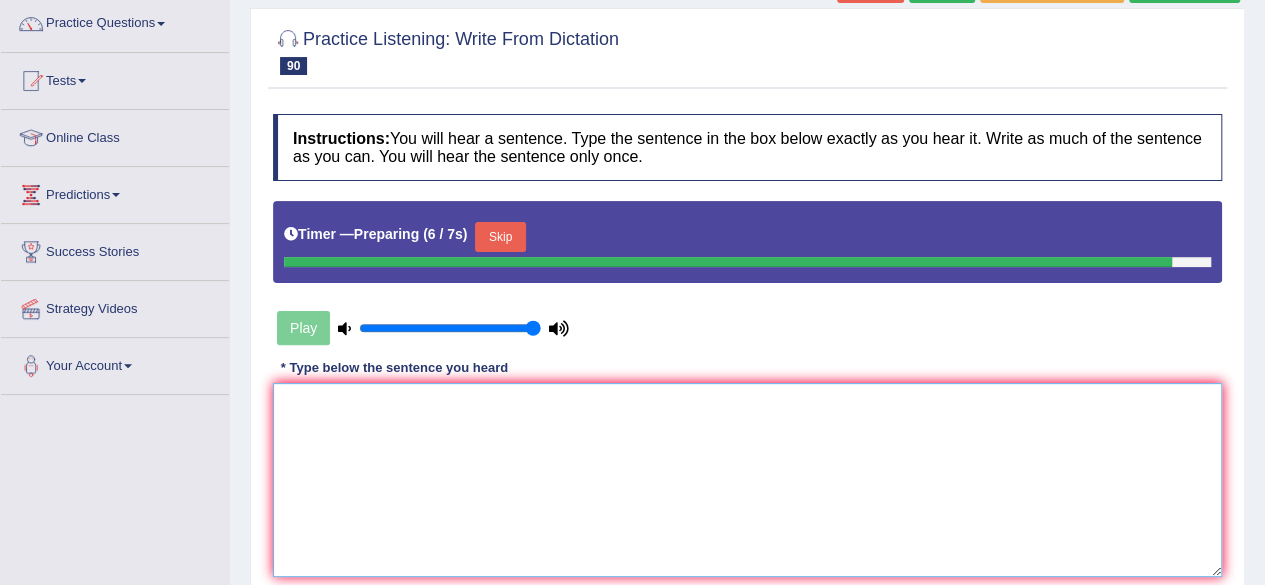 click at bounding box center (747, 480) 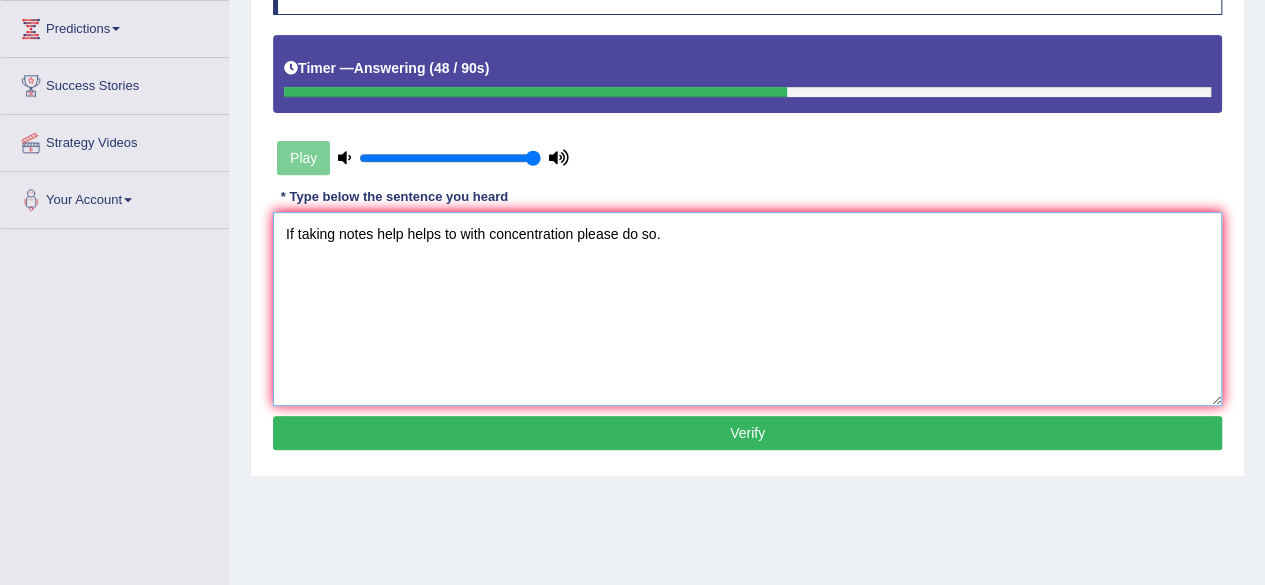 scroll, scrollTop: 327, scrollLeft: 0, axis: vertical 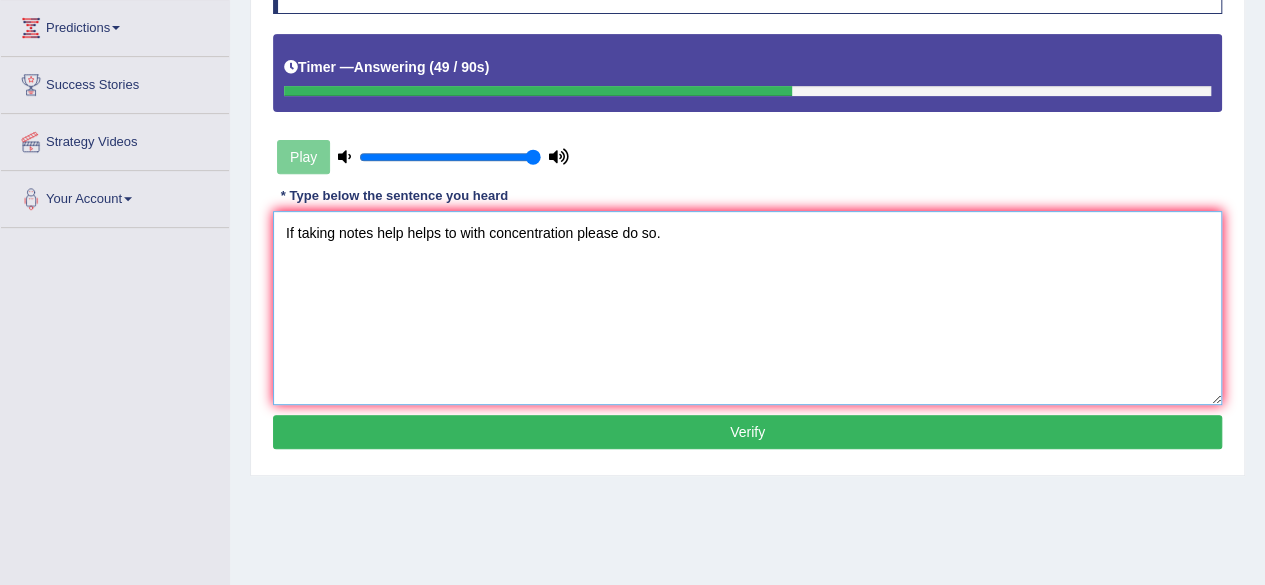 type on "If taking notes help helps to with concentration please do so." 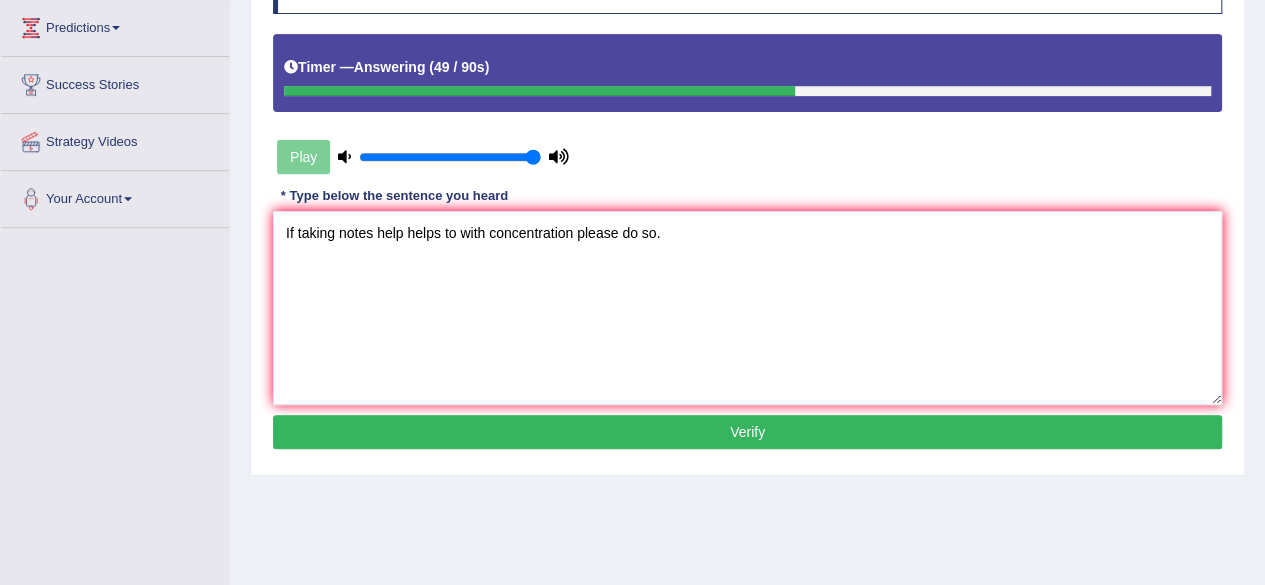 click on "Verify" at bounding box center [747, 432] 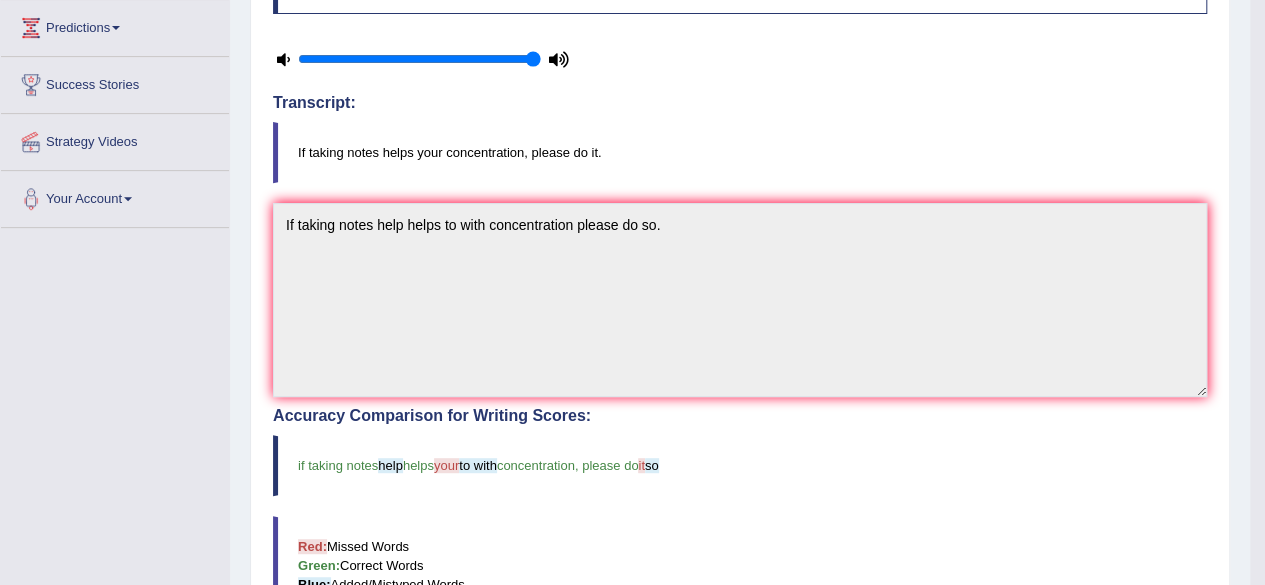 scroll, scrollTop: 762, scrollLeft: 0, axis: vertical 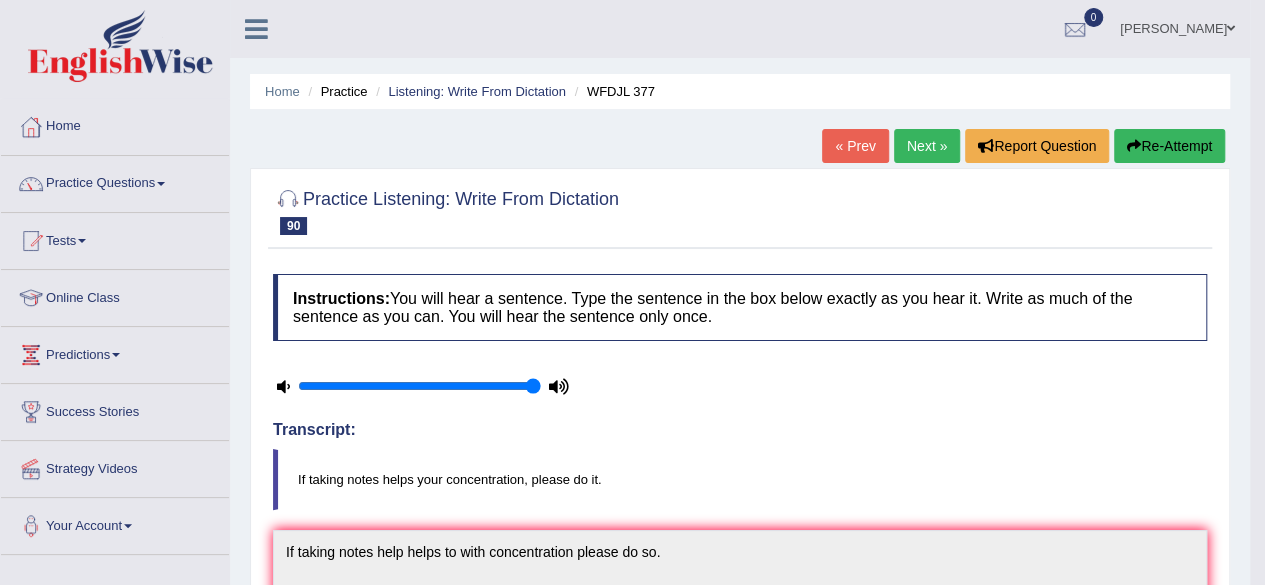 click on "Online Class" at bounding box center (115, 295) 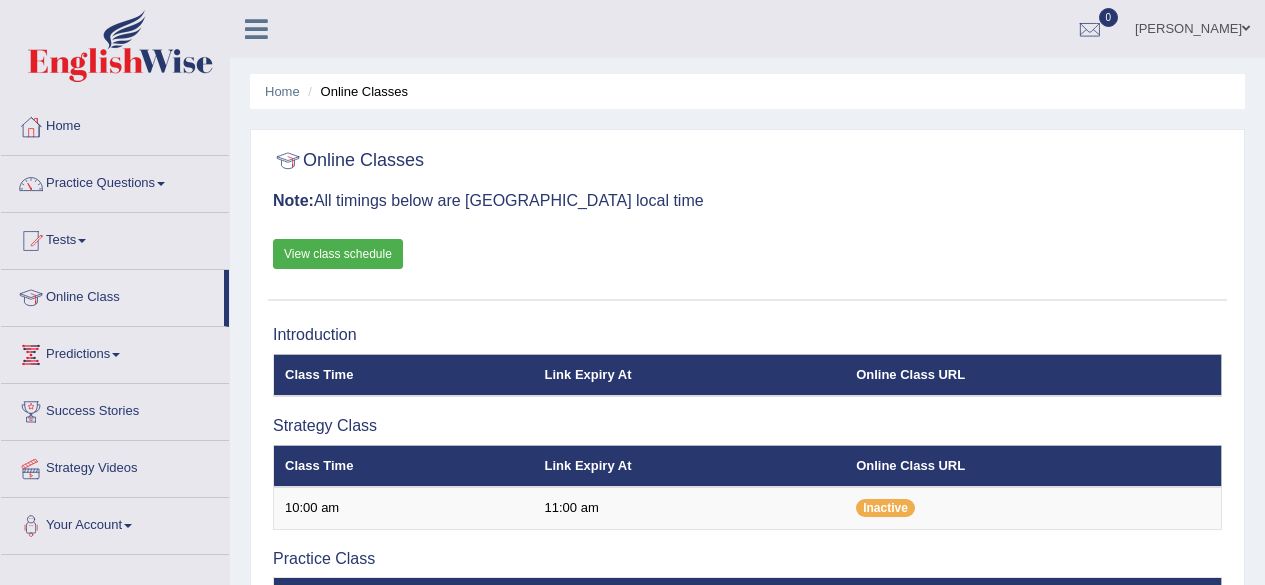 scroll, scrollTop: 0, scrollLeft: 0, axis: both 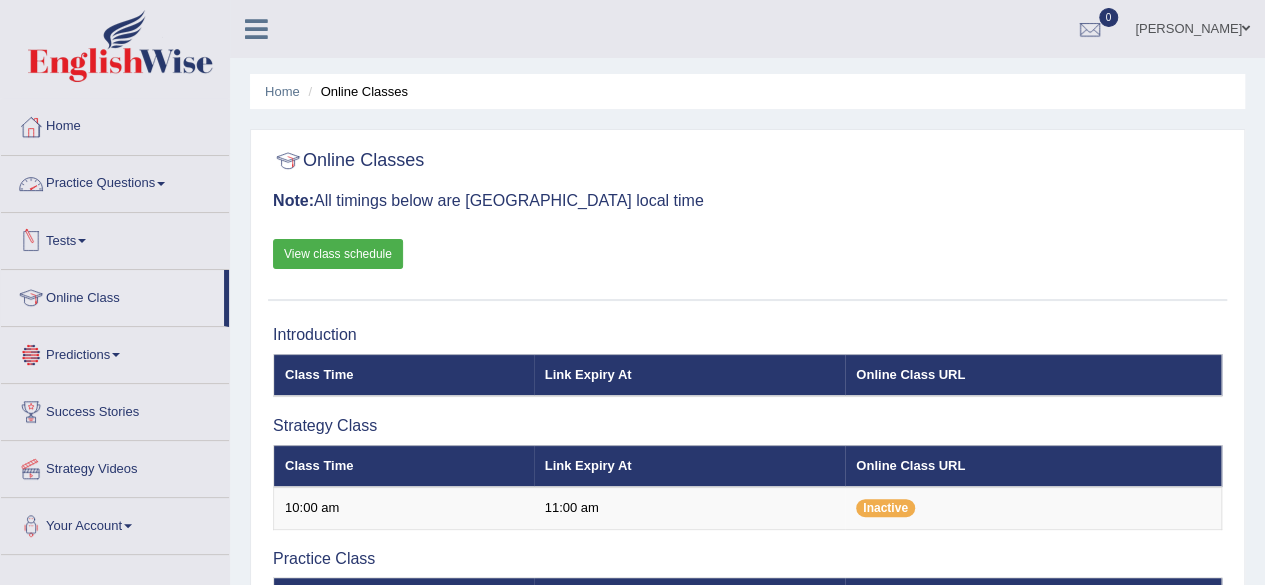click on "Practice Questions" at bounding box center (115, 181) 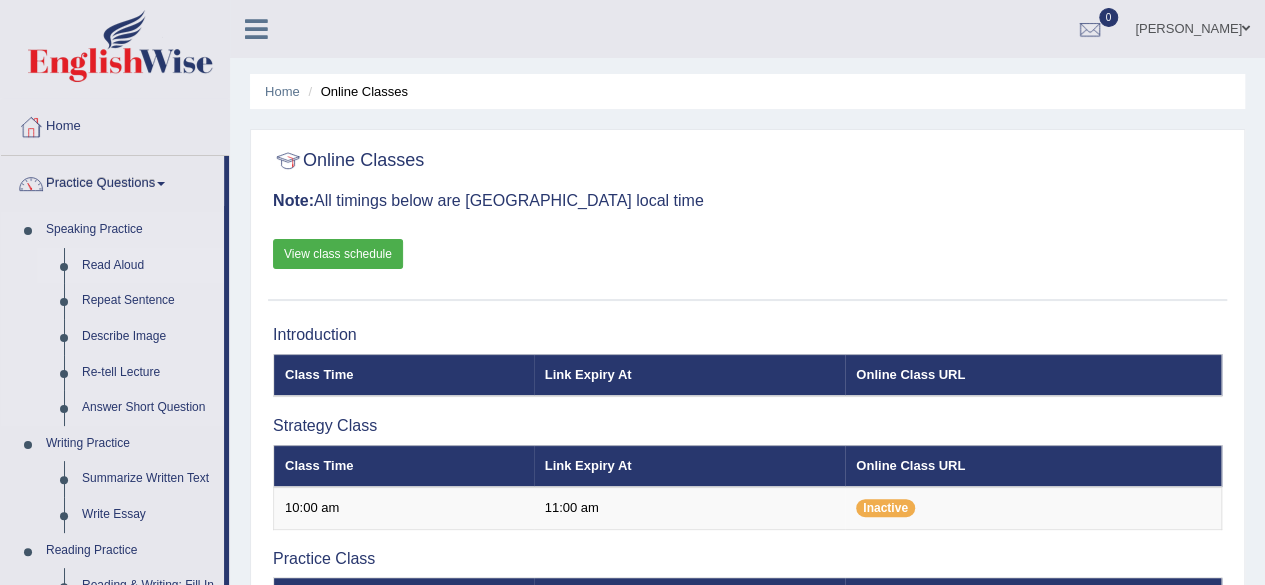 scroll, scrollTop: 512, scrollLeft: 0, axis: vertical 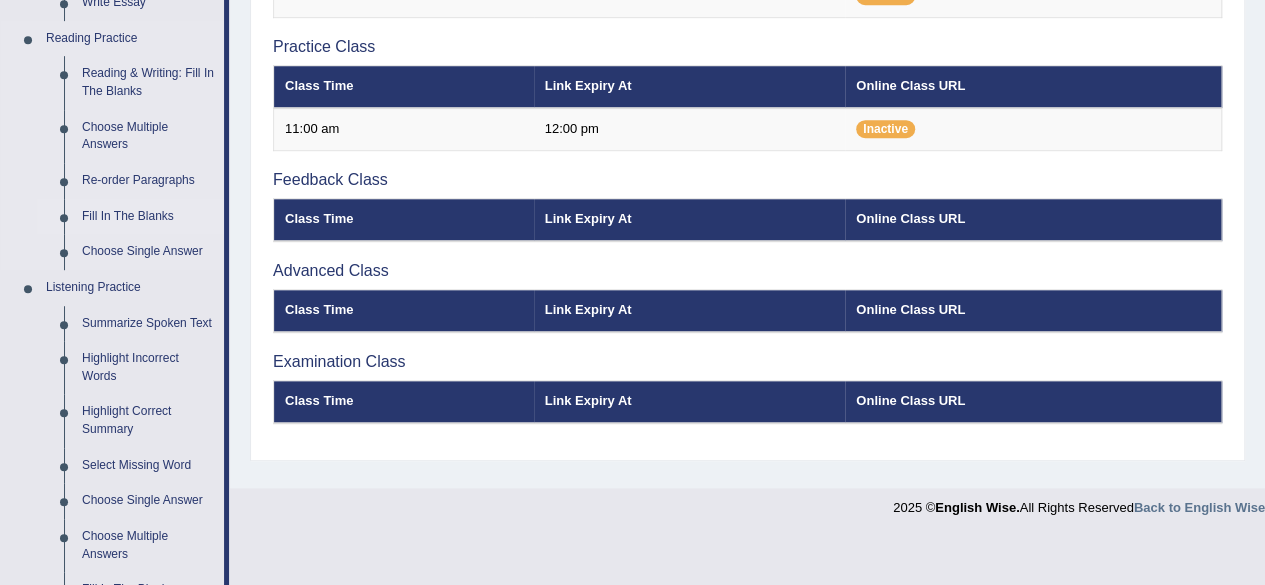 click on "Fill In The Blanks" at bounding box center [148, 217] 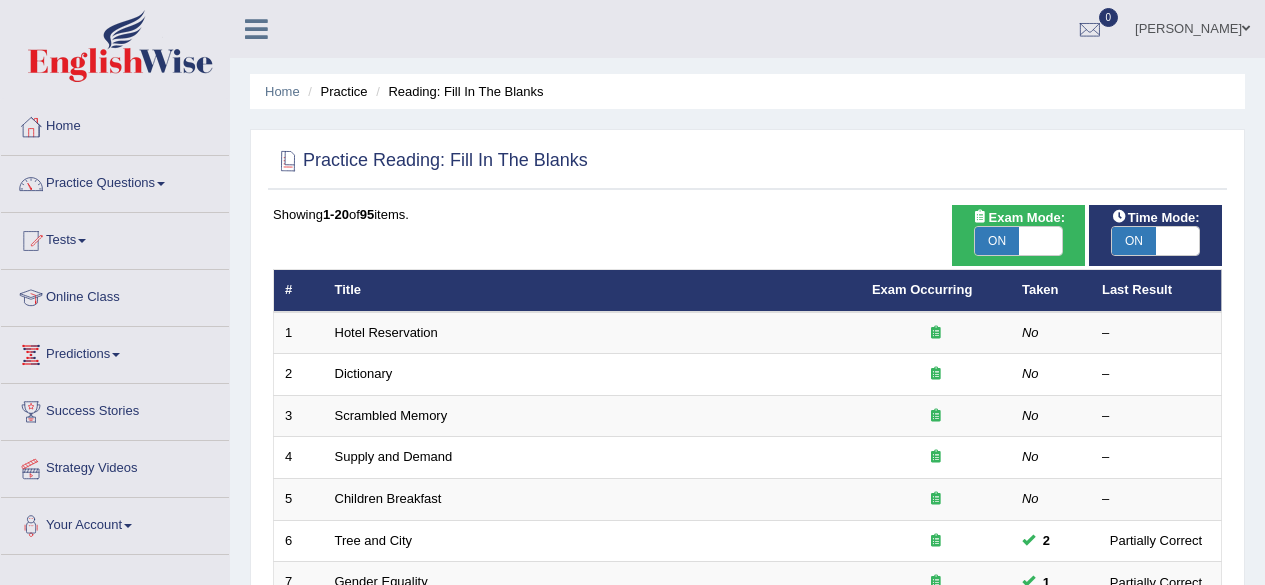 scroll, scrollTop: 0, scrollLeft: 0, axis: both 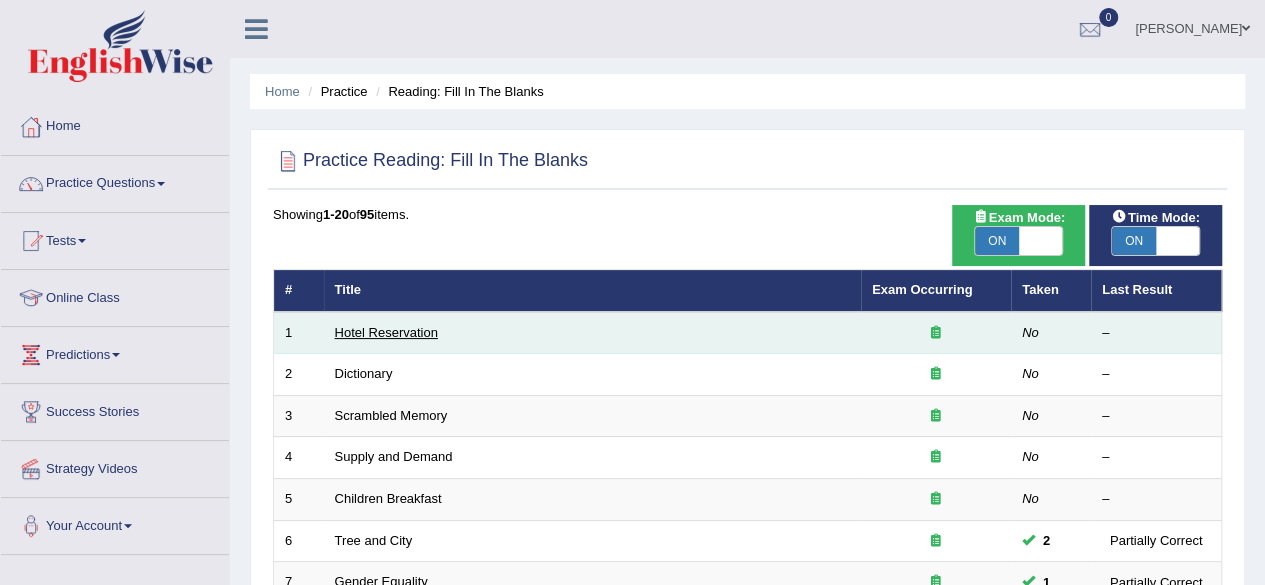 click on "Hotel Reservation" at bounding box center [386, 332] 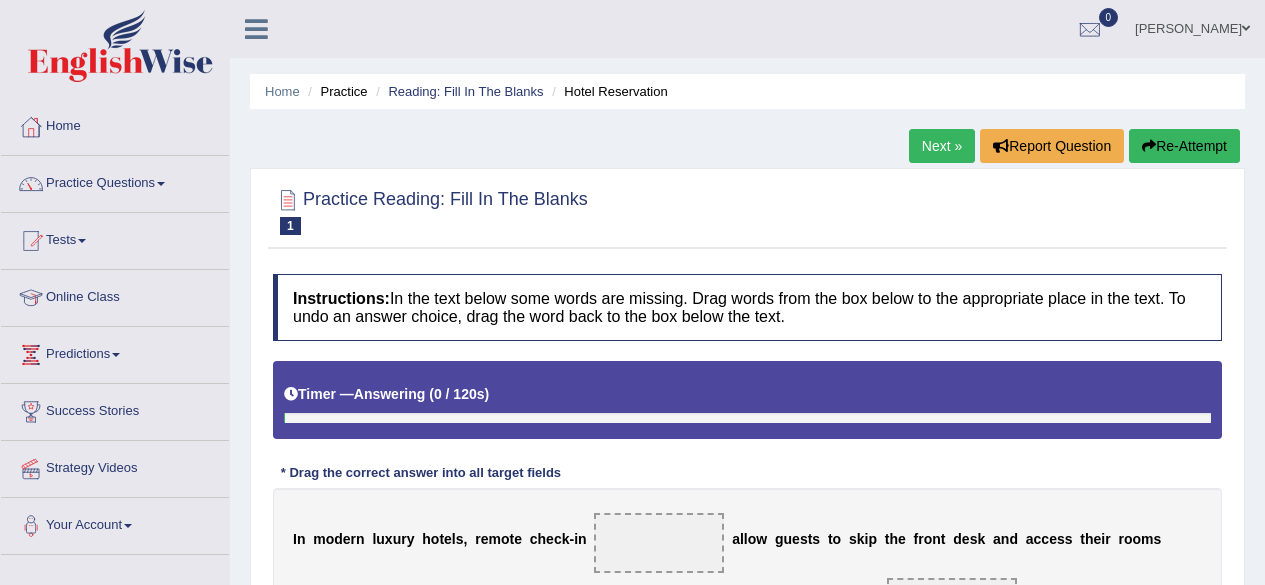 scroll, scrollTop: 0, scrollLeft: 0, axis: both 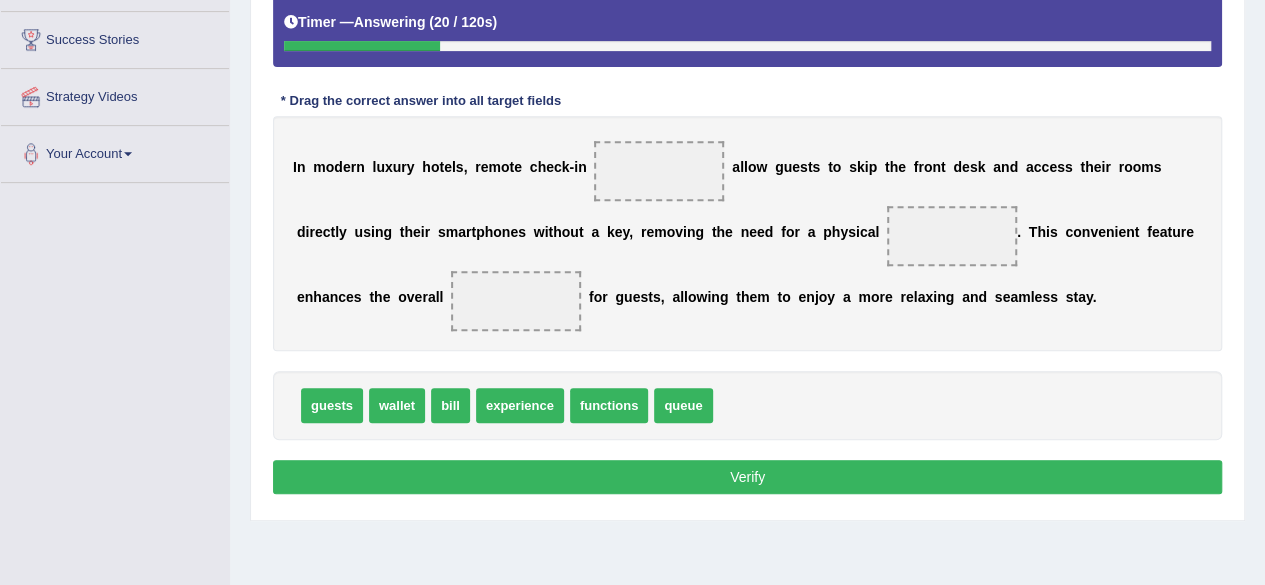 click on "guests wallet bill experience functions queue" at bounding box center (747, 405) 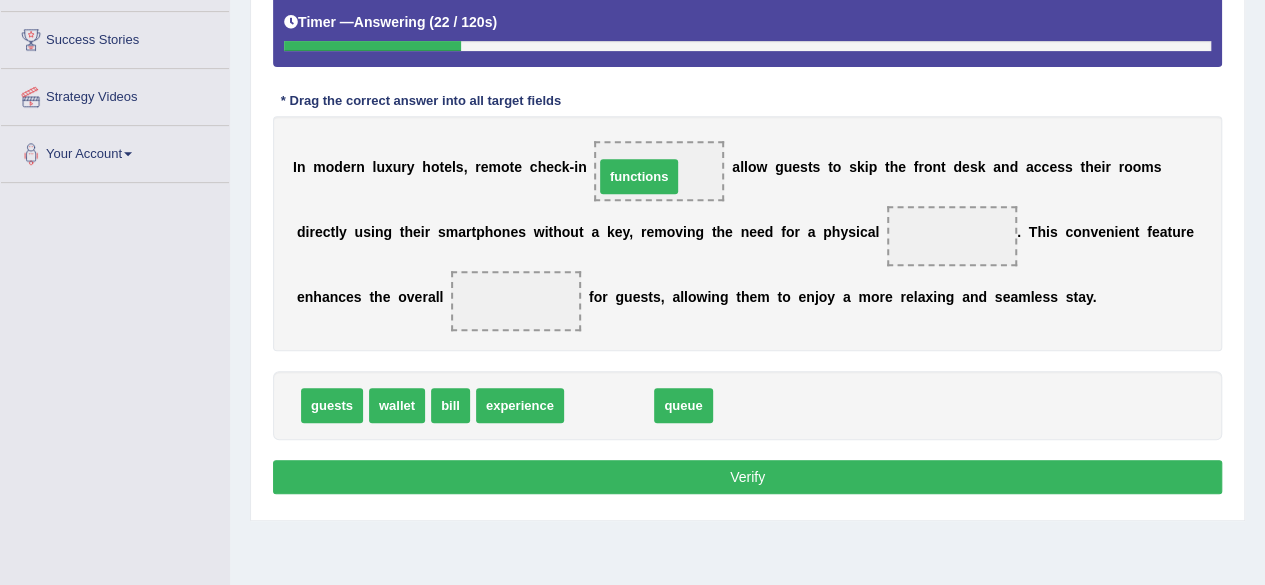 drag, startPoint x: 610, startPoint y: 397, endPoint x: 640, endPoint y: 168, distance: 230.95671 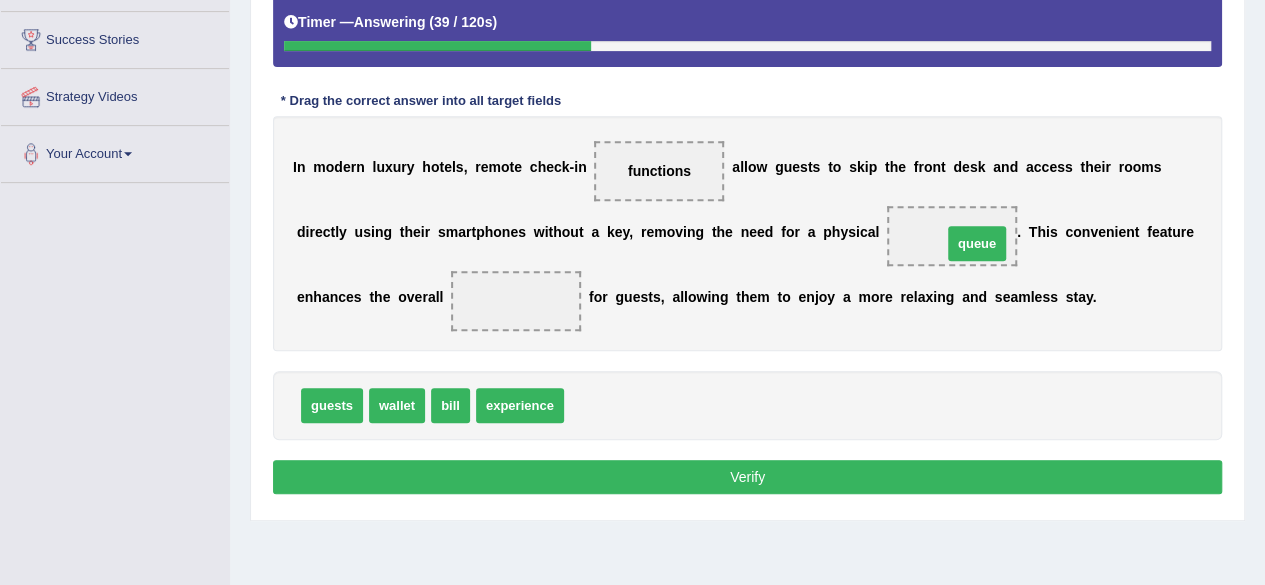 drag, startPoint x: 591, startPoint y: 396, endPoint x: 950, endPoint y: 226, distance: 397.21655 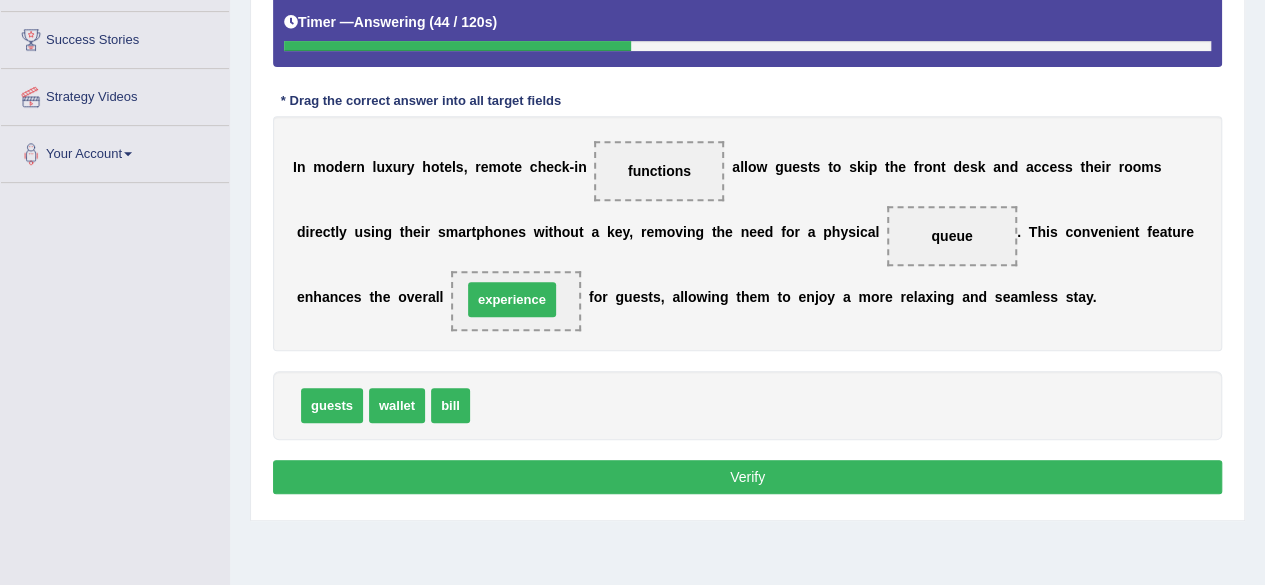 drag, startPoint x: 516, startPoint y: 413, endPoint x: 508, endPoint y: 307, distance: 106.30146 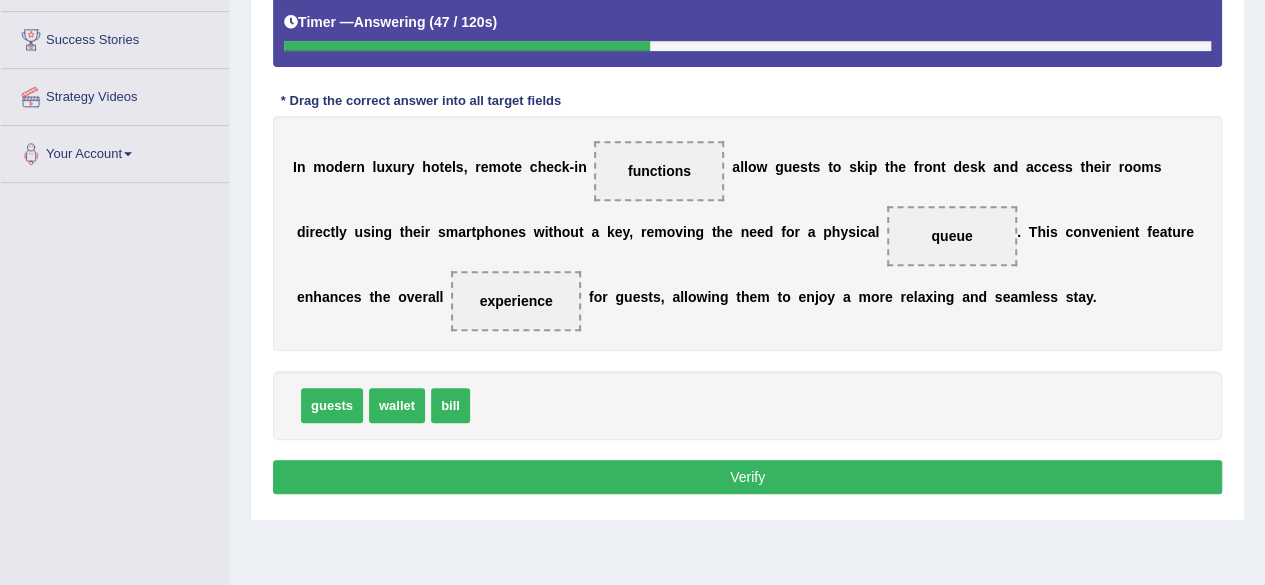 click on "Verify" at bounding box center (747, 477) 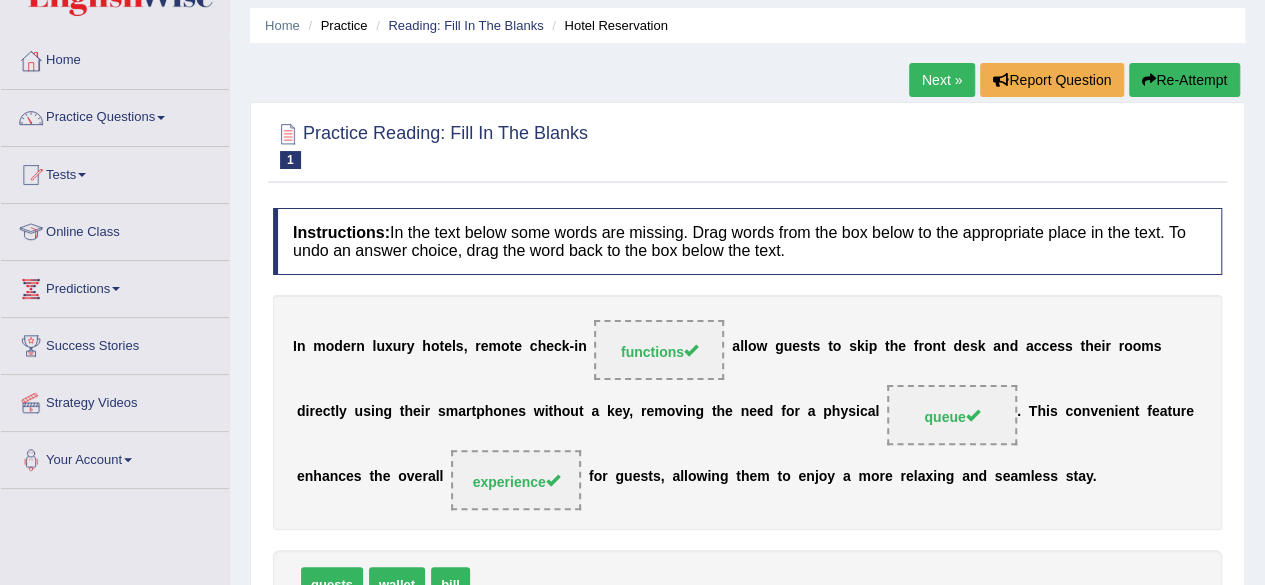 scroll, scrollTop: 0, scrollLeft: 0, axis: both 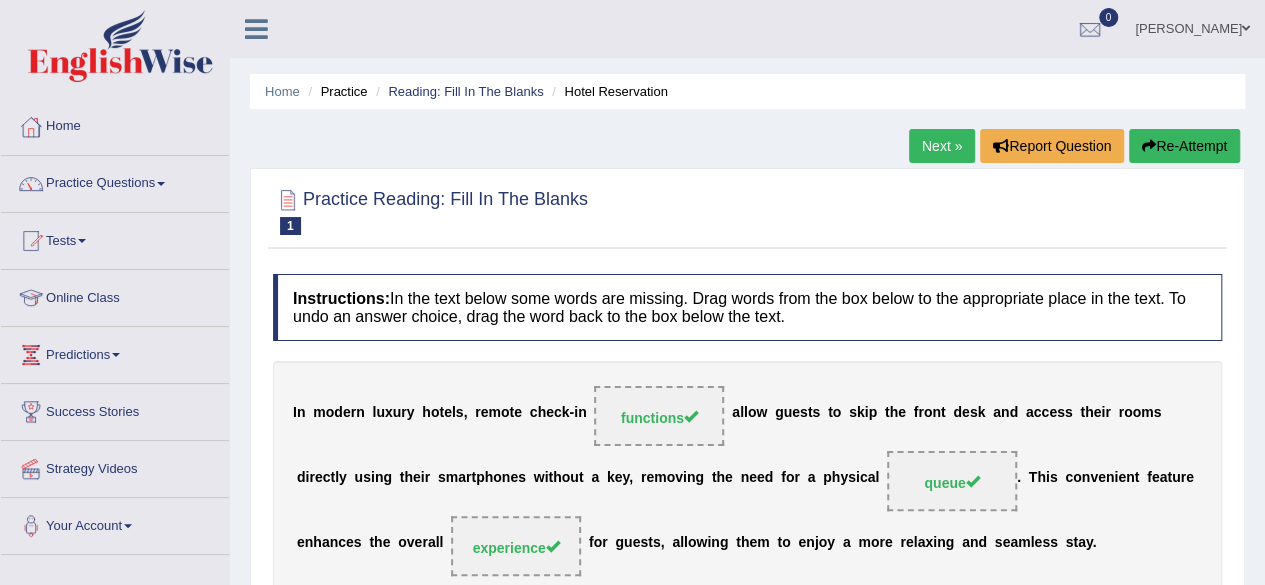 click on "Next »" at bounding box center (942, 146) 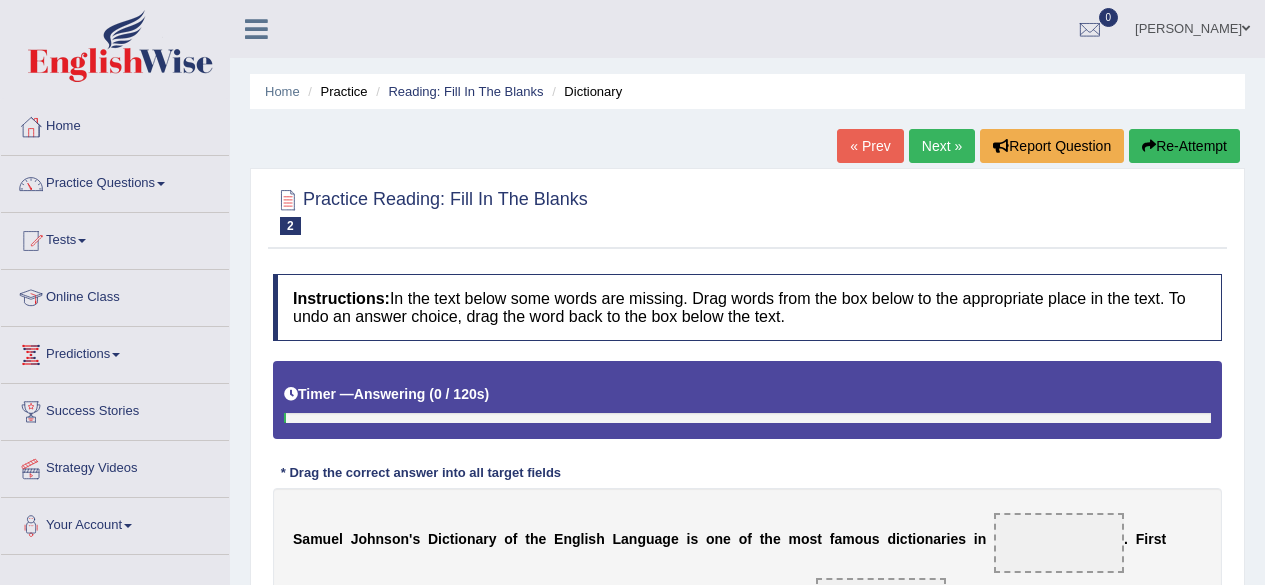 scroll, scrollTop: 0, scrollLeft: 0, axis: both 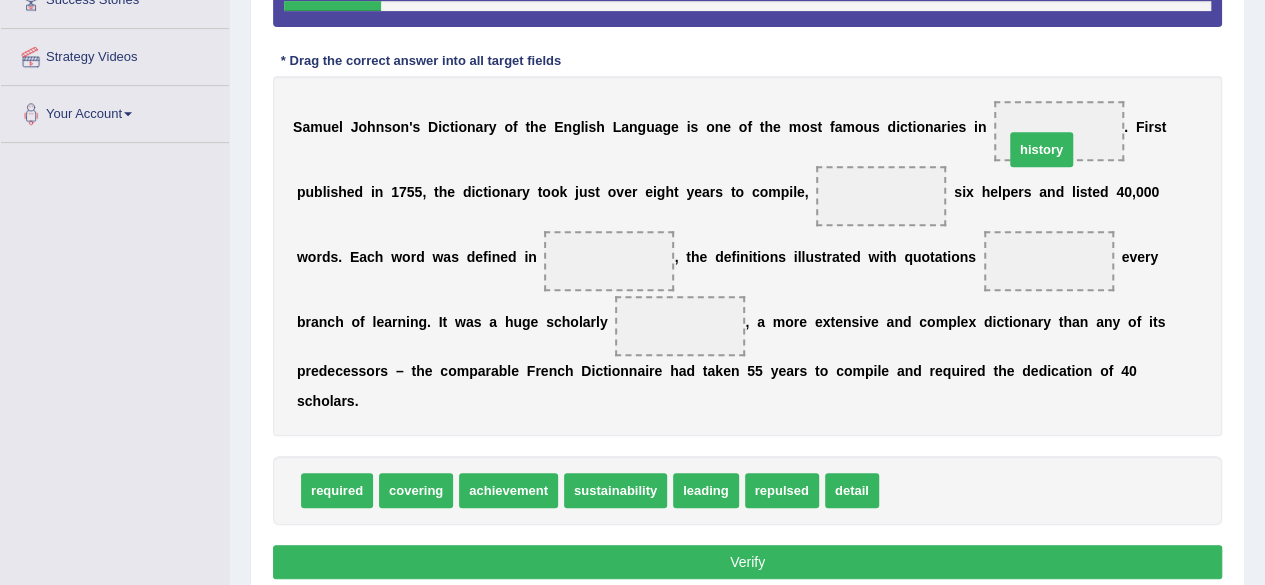 drag, startPoint x: 905, startPoint y: 490, endPoint x: 1030, endPoint y: 149, distance: 363.18866 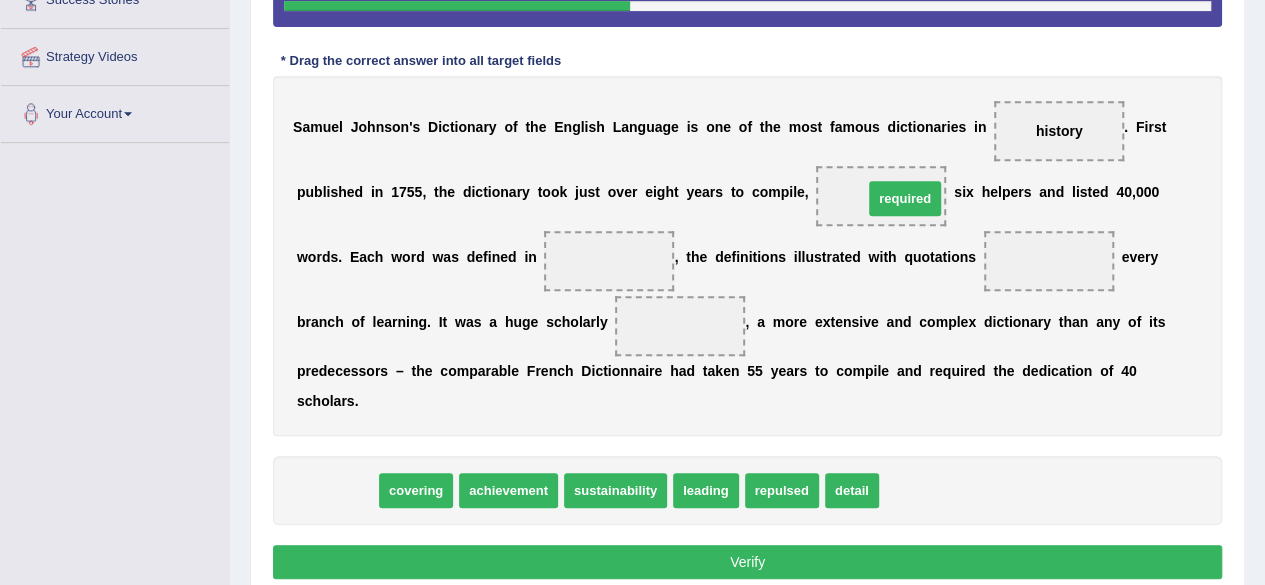 drag, startPoint x: 340, startPoint y: 483, endPoint x: 896, endPoint y: 190, distance: 628.47833 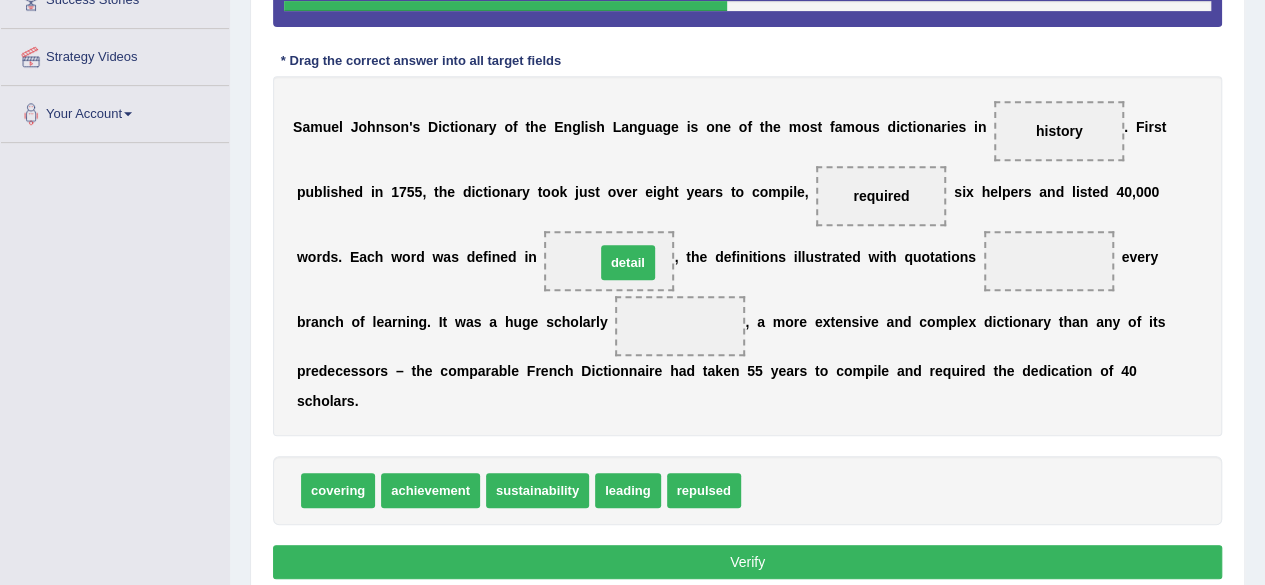 drag, startPoint x: 779, startPoint y: 487, endPoint x: 633, endPoint y: 259, distance: 270.73972 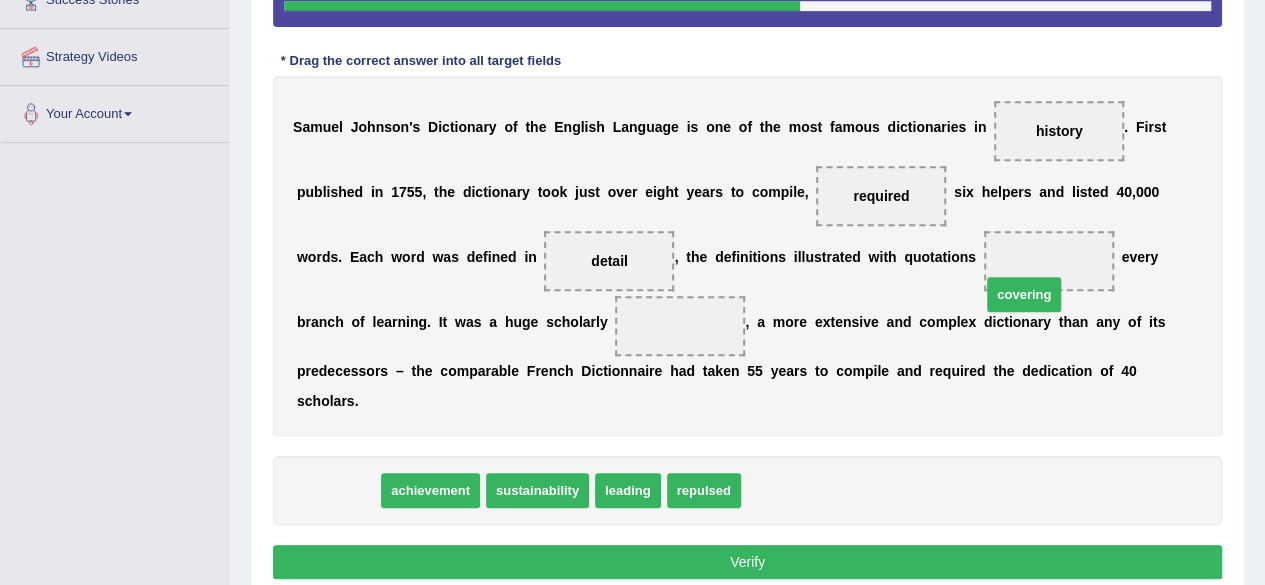 drag, startPoint x: 336, startPoint y: 489, endPoint x: 1021, endPoint y: 290, distance: 713.32043 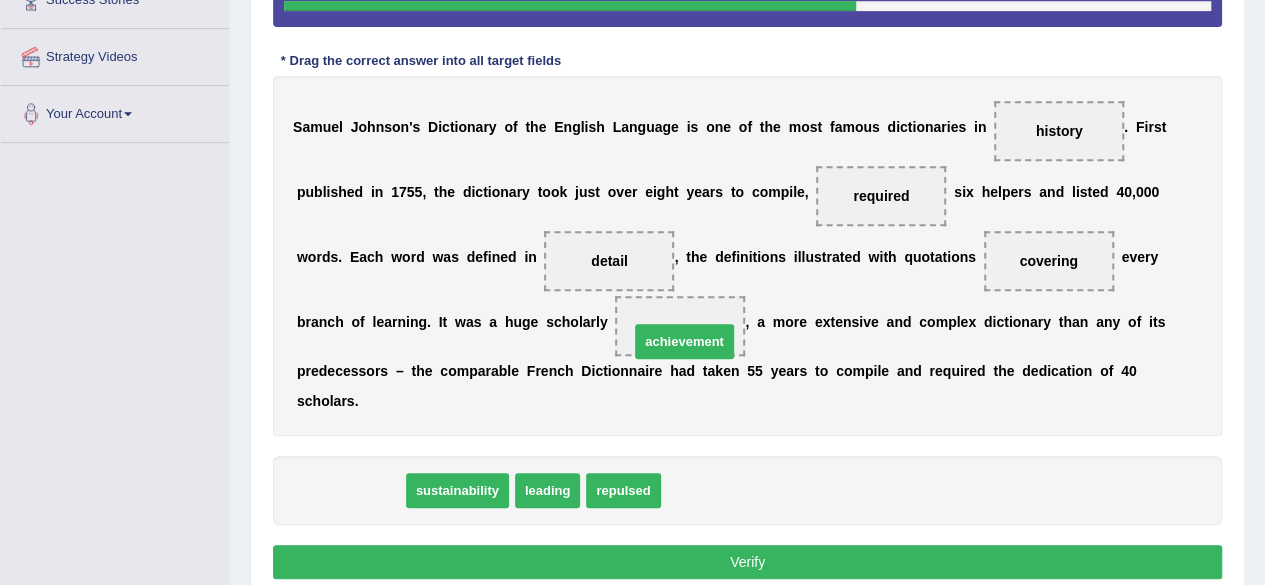 drag, startPoint x: 350, startPoint y: 495, endPoint x: 684, endPoint y: 346, distance: 365.72803 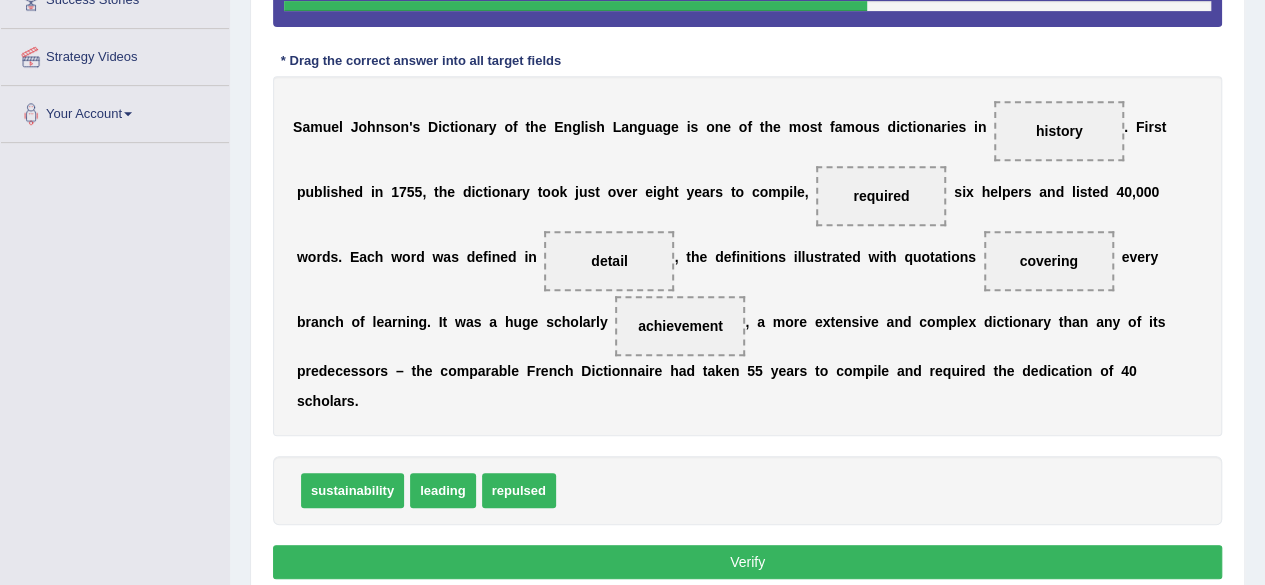 click on "Verify" at bounding box center [747, 562] 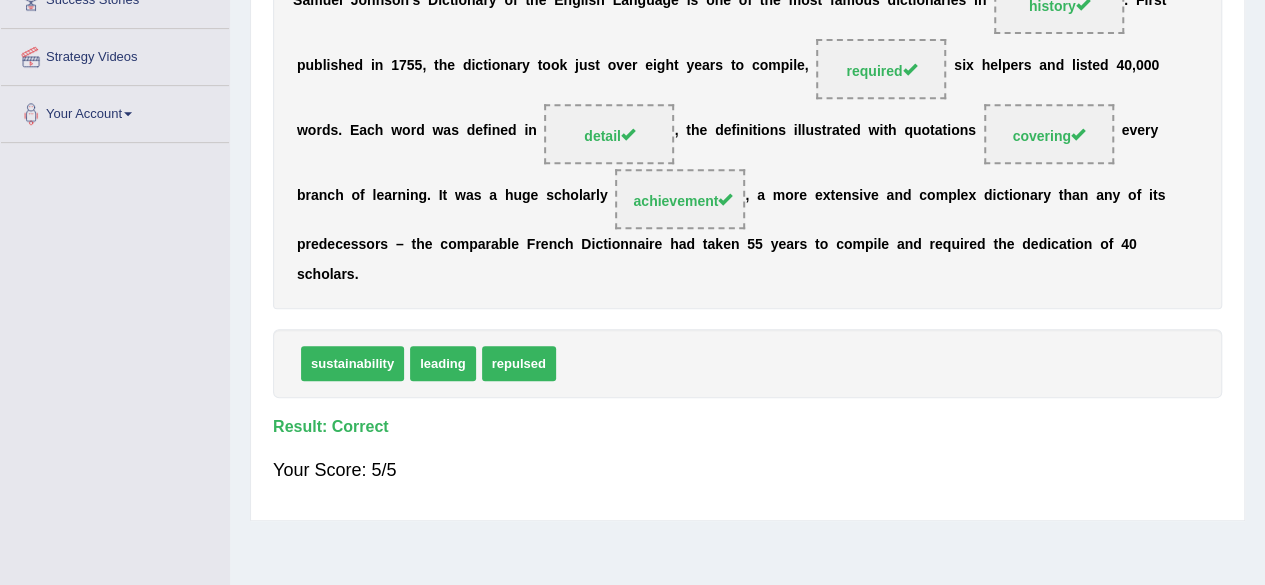 scroll, scrollTop: 0, scrollLeft: 0, axis: both 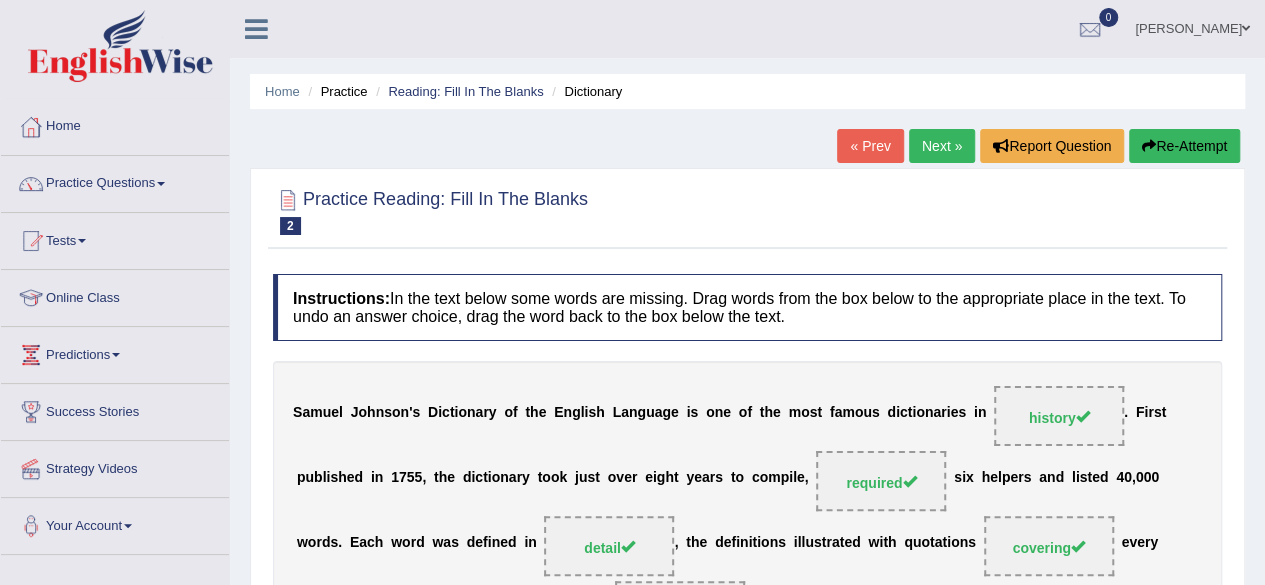 click on "Next »" at bounding box center [942, 146] 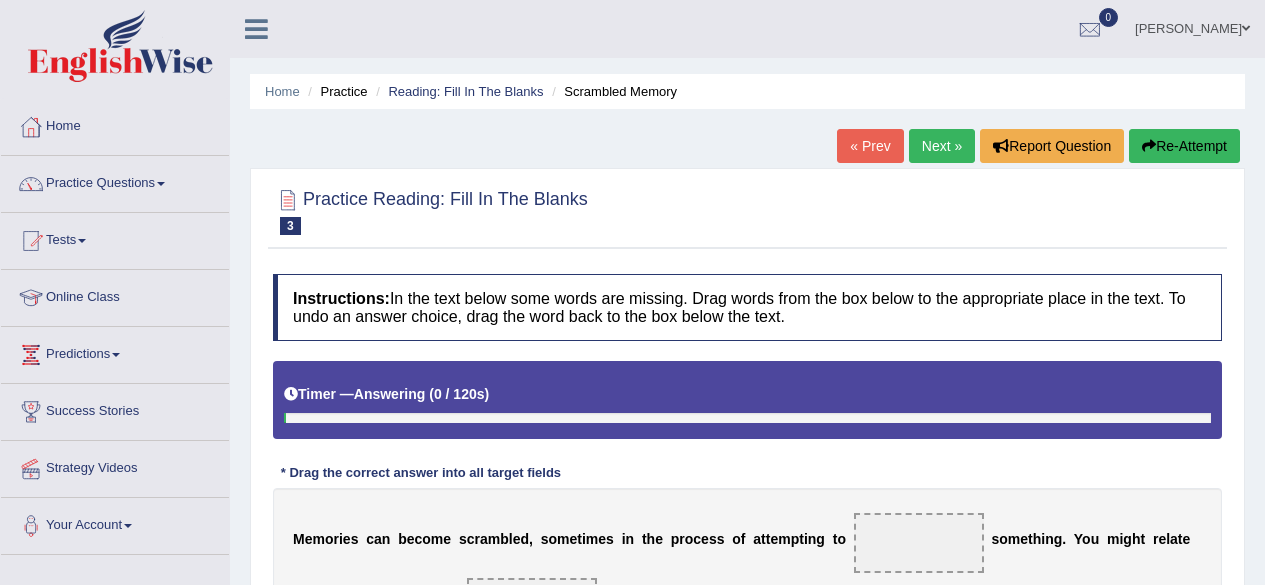 scroll, scrollTop: 0, scrollLeft: 0, axis: both 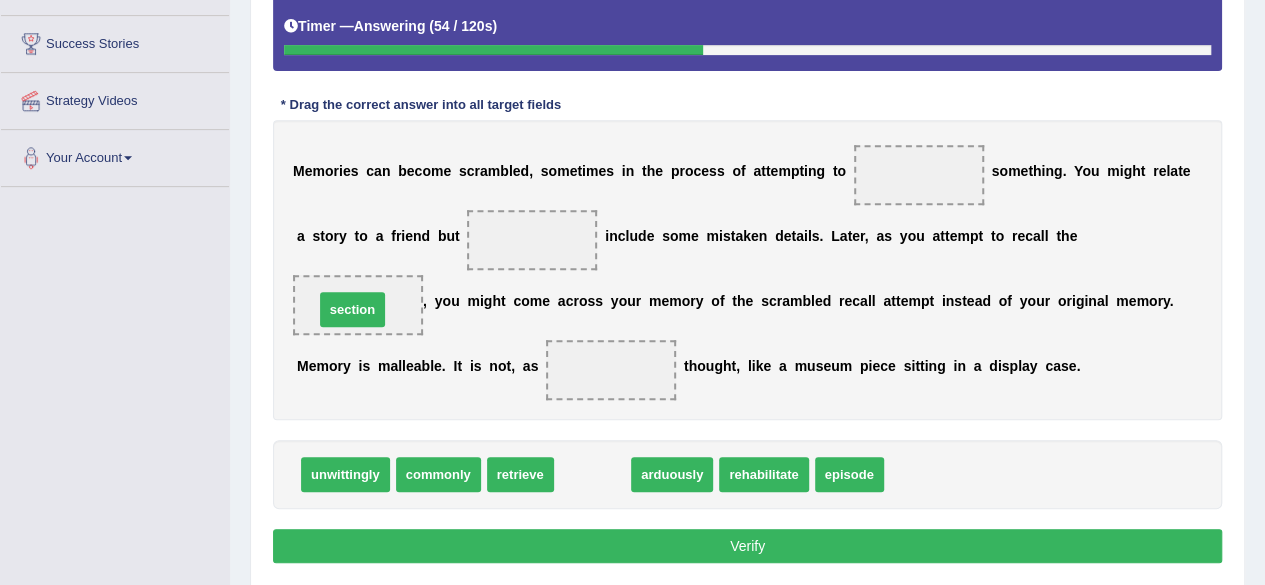 drag, startPoint x: 585, startPoint y: 471, endPoint x: 345, endPoint y: 307, distance: 290.68195 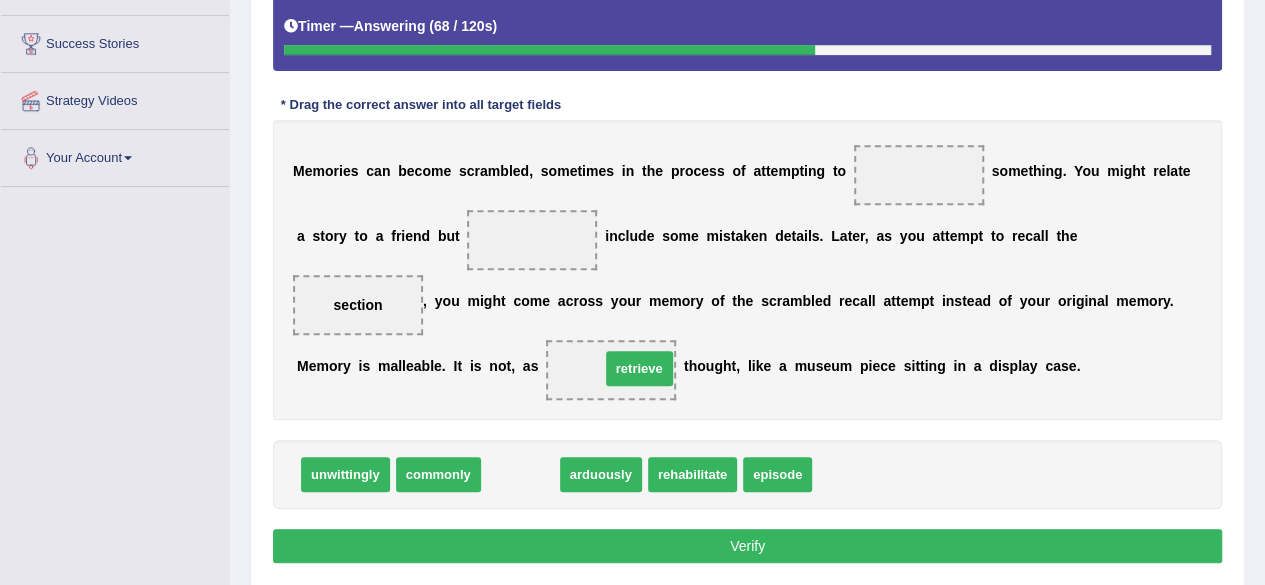 drag, startPoint x: 503, startPoint y: 470, endPoint x: 592, endPoint y: 369, distance: 134.61798 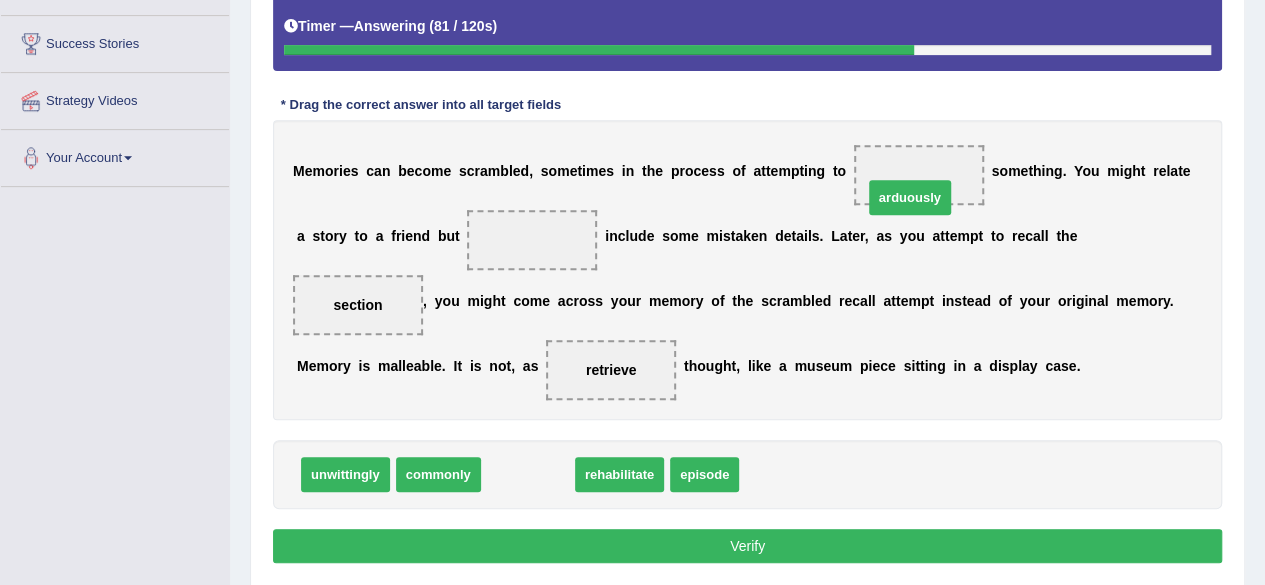 drag, startPoint x: 515, startPoint y: 477, endPoint x: 895, endPoint y: 179, distance: 482.912 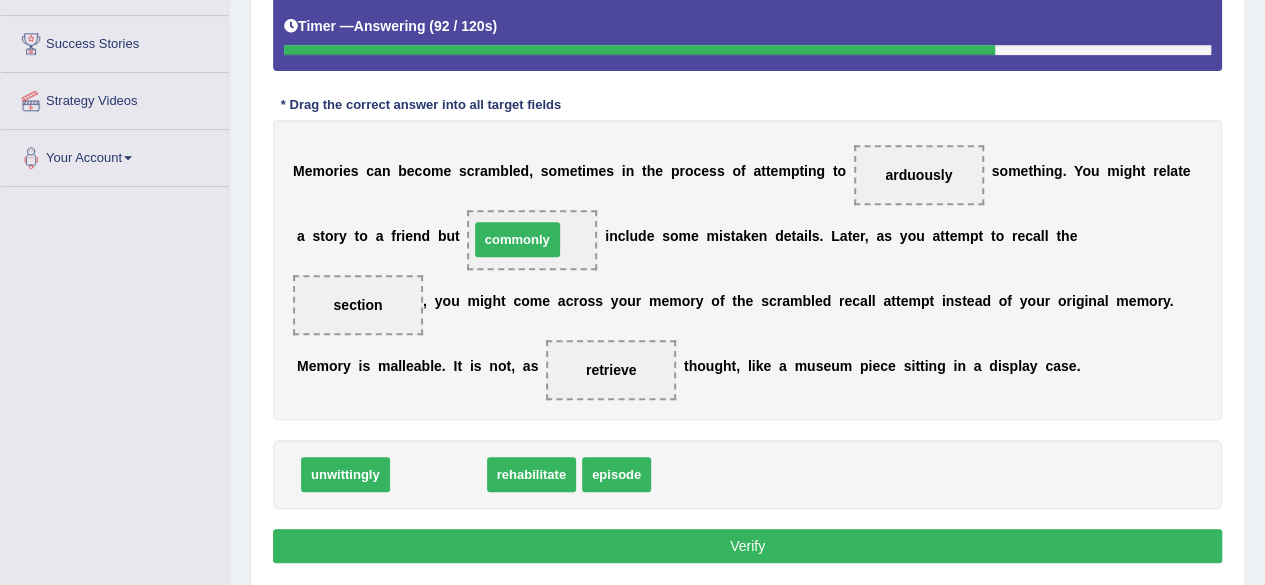 drag, startPoint x: 437, startPoint y: 460, endPoint x: 516, endPoint y: 225, distance: 247.92337 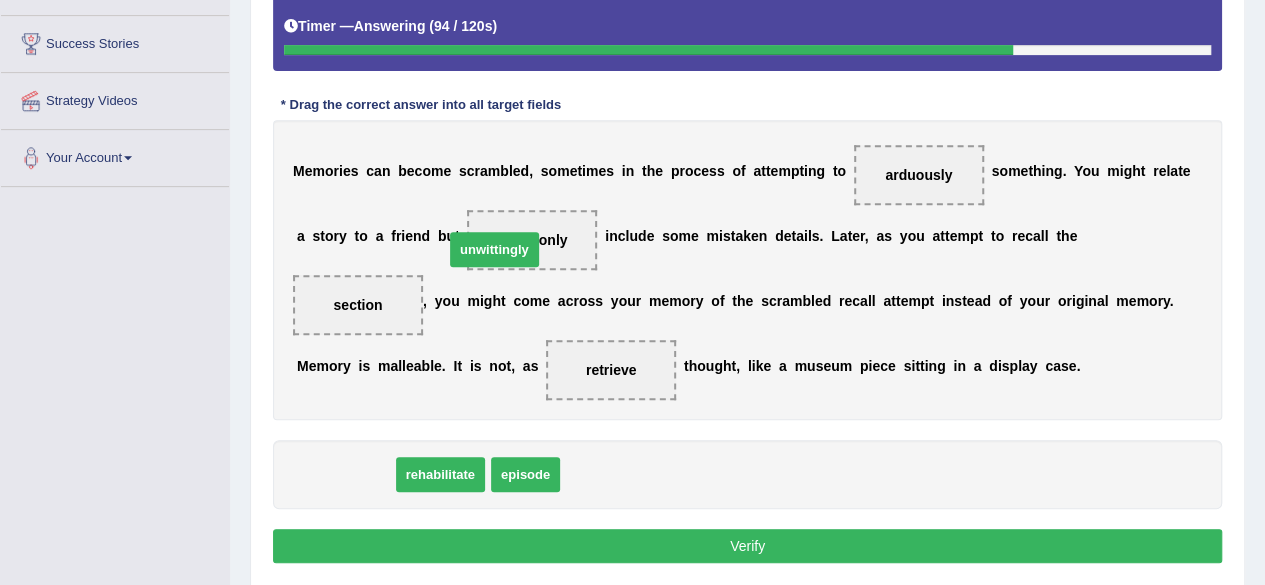 drag, startPoint x: 342, startPoint y: 471, endPoint x: 516, endPoint y: 232, distance: 295.62982 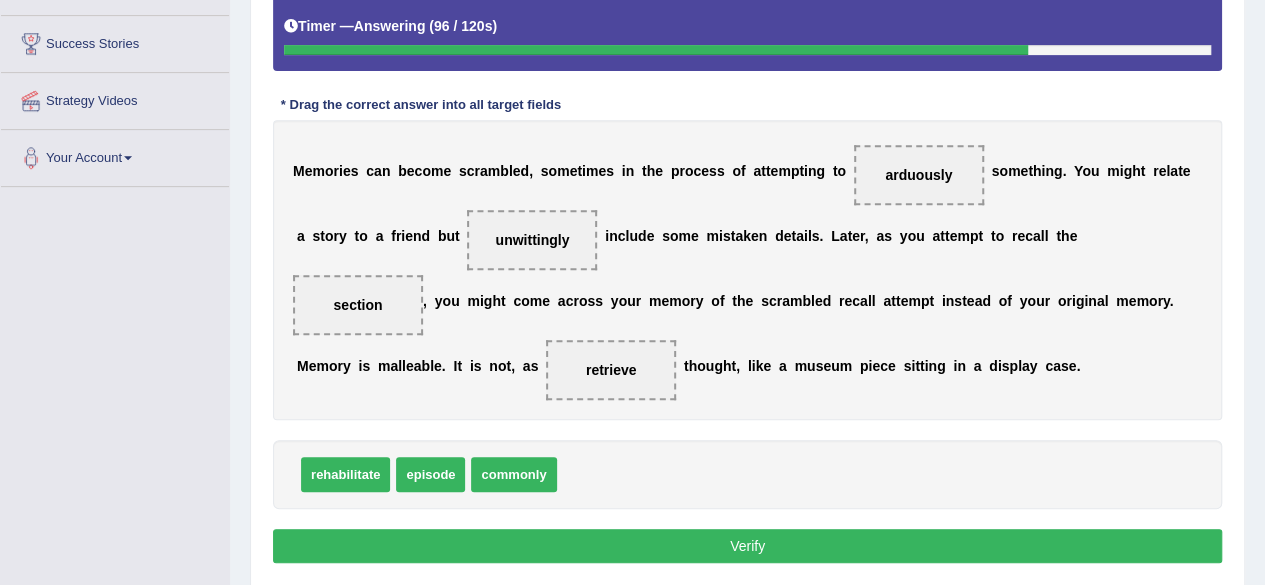 click on "Verify" at bounding box center [747, 546] 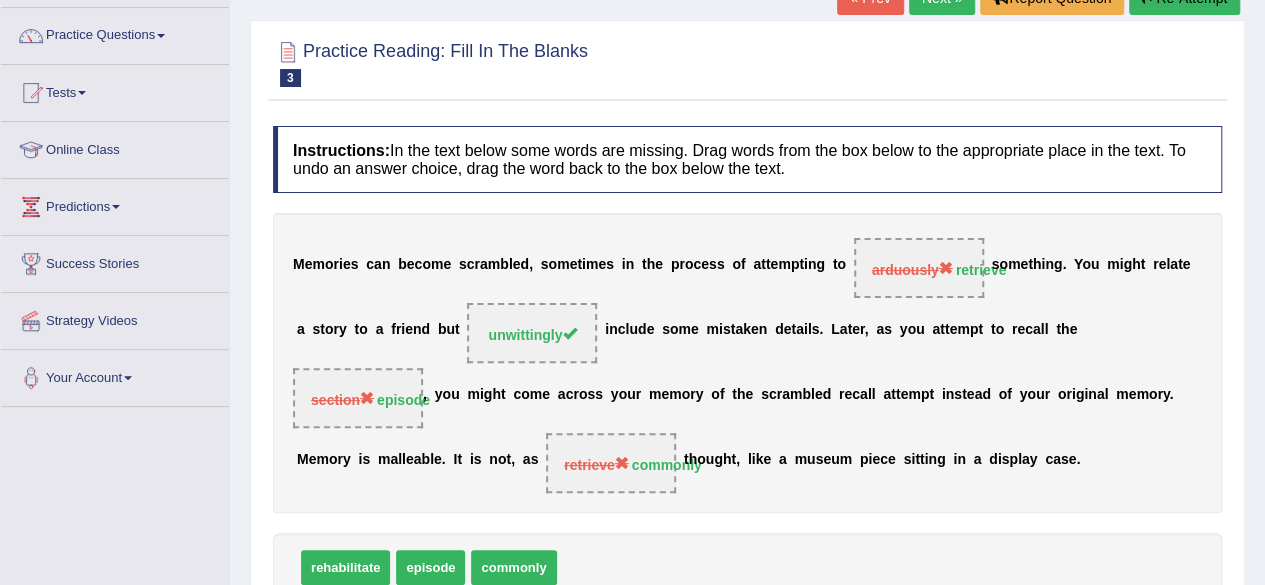 scroll, scrollTop: 148, scrollLeft: 0, axis: vertical 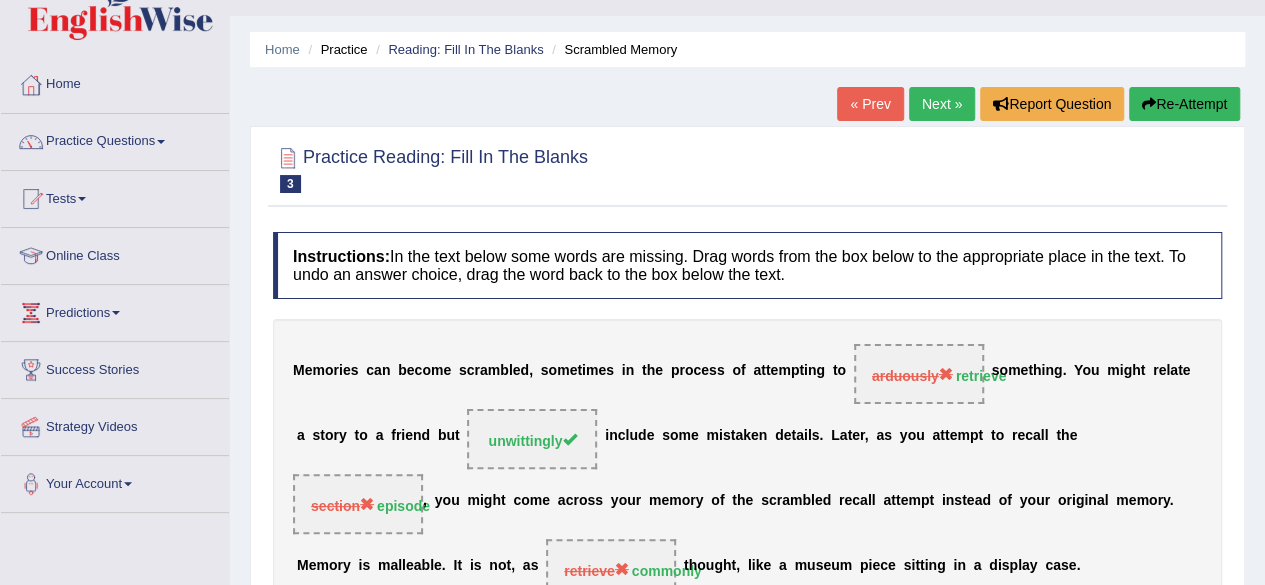 click on "Re-Attempt" at bounding box center [1184, 104] 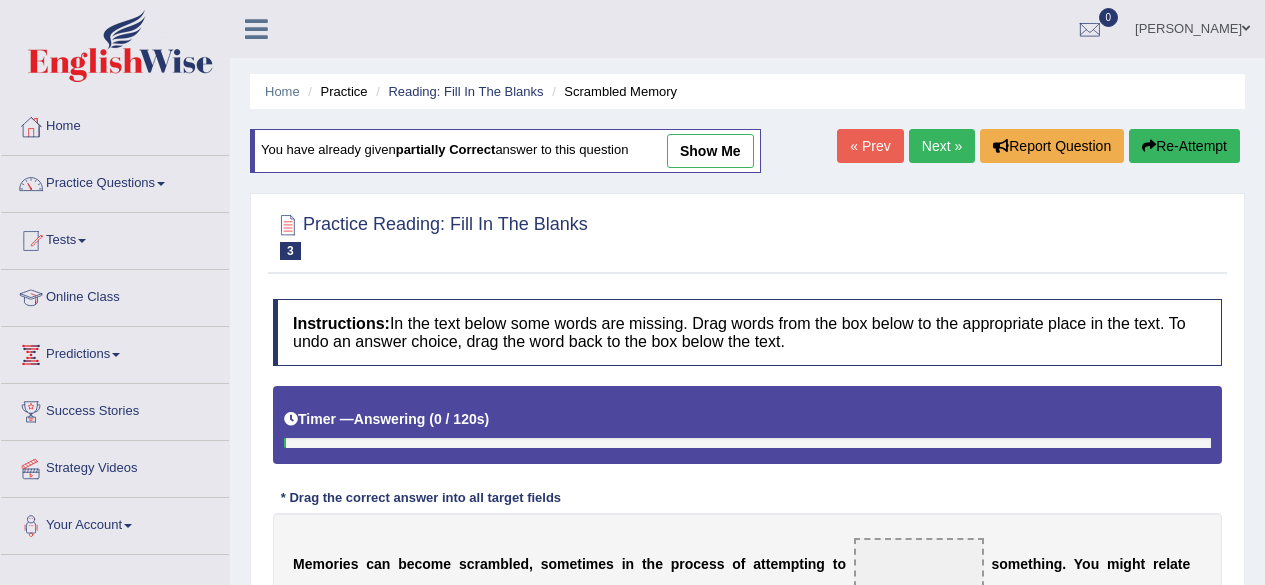 scroll, scrollTop: 42, scrollLeft: 0, axis: vertical 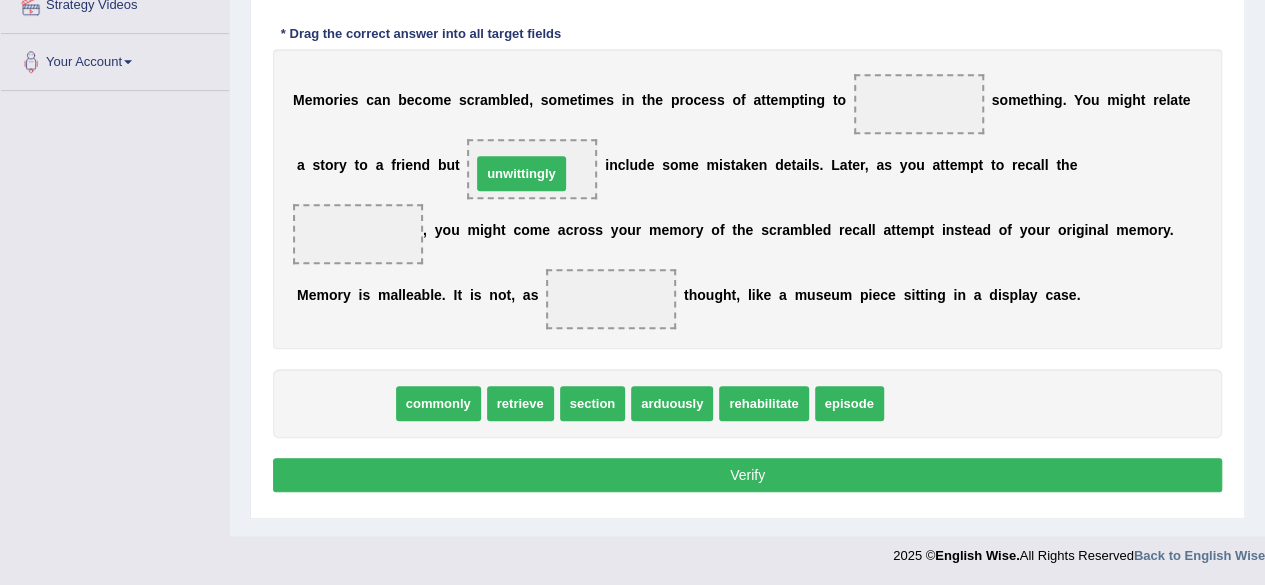 drag, startPoint x: 342, startPoint y: 402, endPoint x: 518, endPoint y: 172, distance: 289.61353 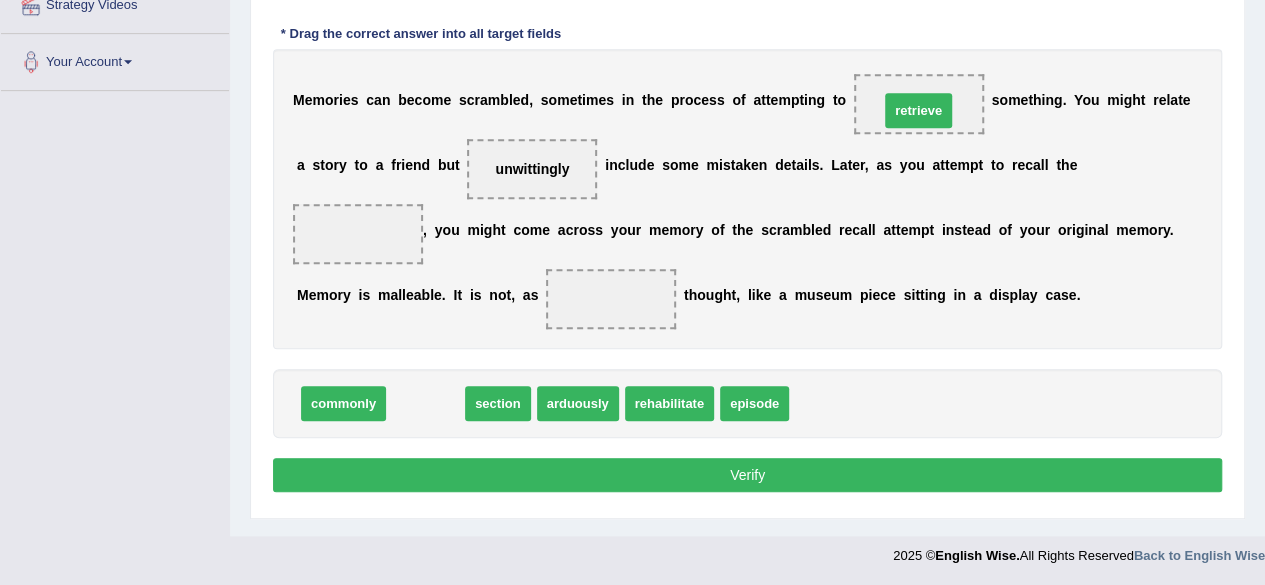 drag, startPoint x: 436, startPoint y: 399, endPoint x: 929, endPoint y: 106, distance: 573.4963 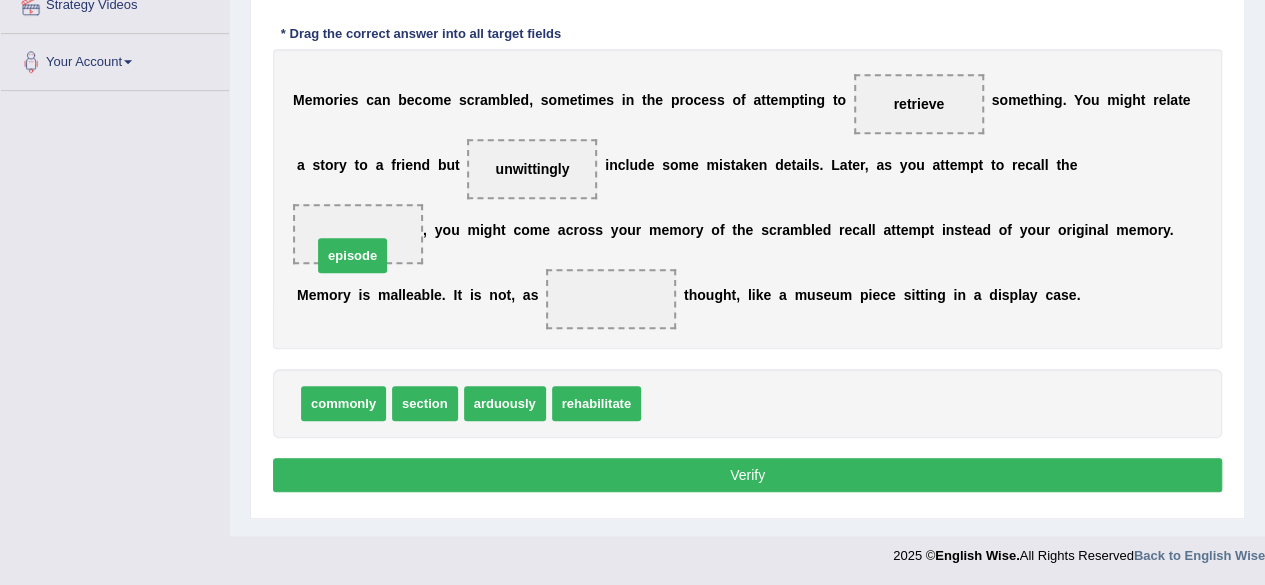 drag, startPoint x: 680, startPoint y: 414, endPoint x: 352, endPoint y: 265, distance: 360.25687 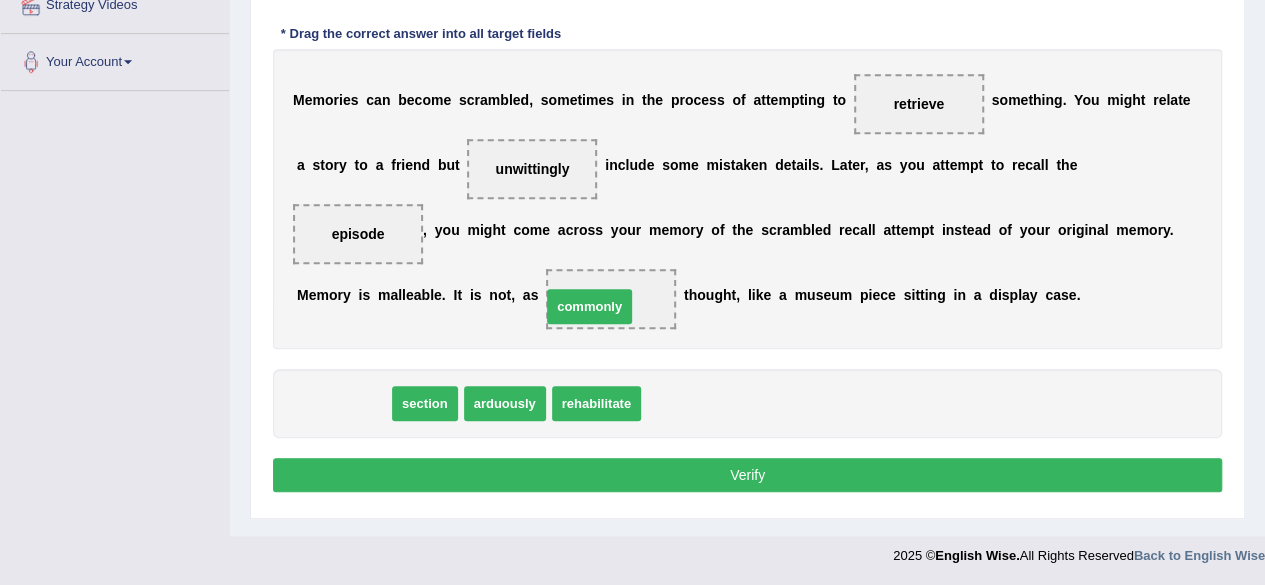 drag, startPoint x: 348, startPoint y: 395, endPoint x: 612, endPoint y: 299, distance: 280.9128 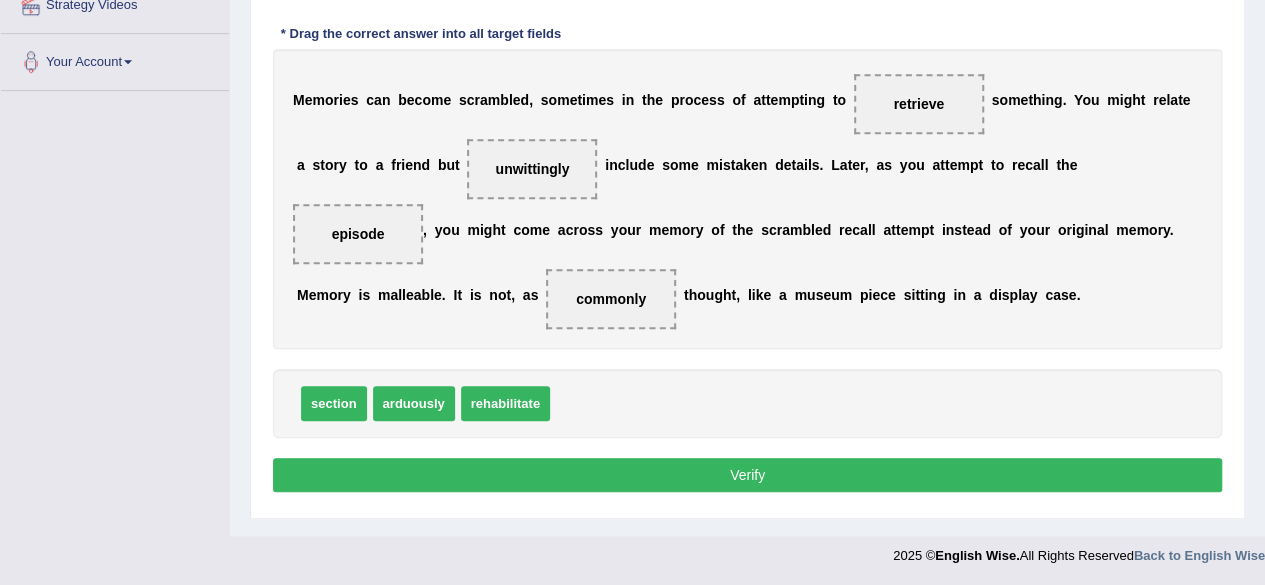 click on "Verify" at bounding box center [747, 475] 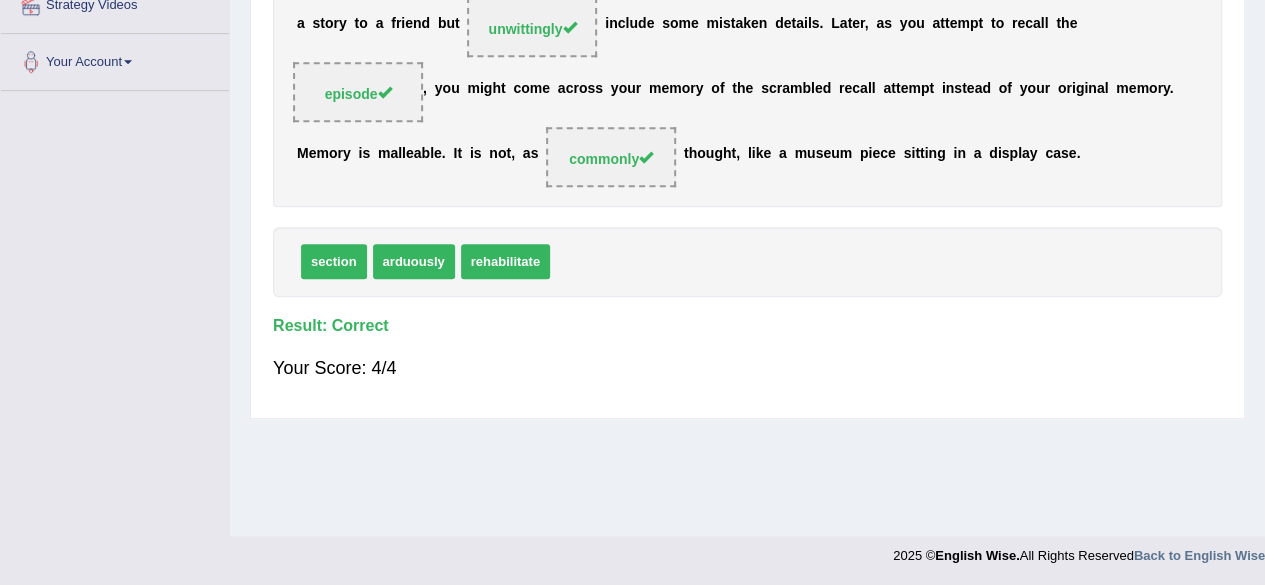 scroll, scrollTop: 0, scrollLeft: 0, axis: both 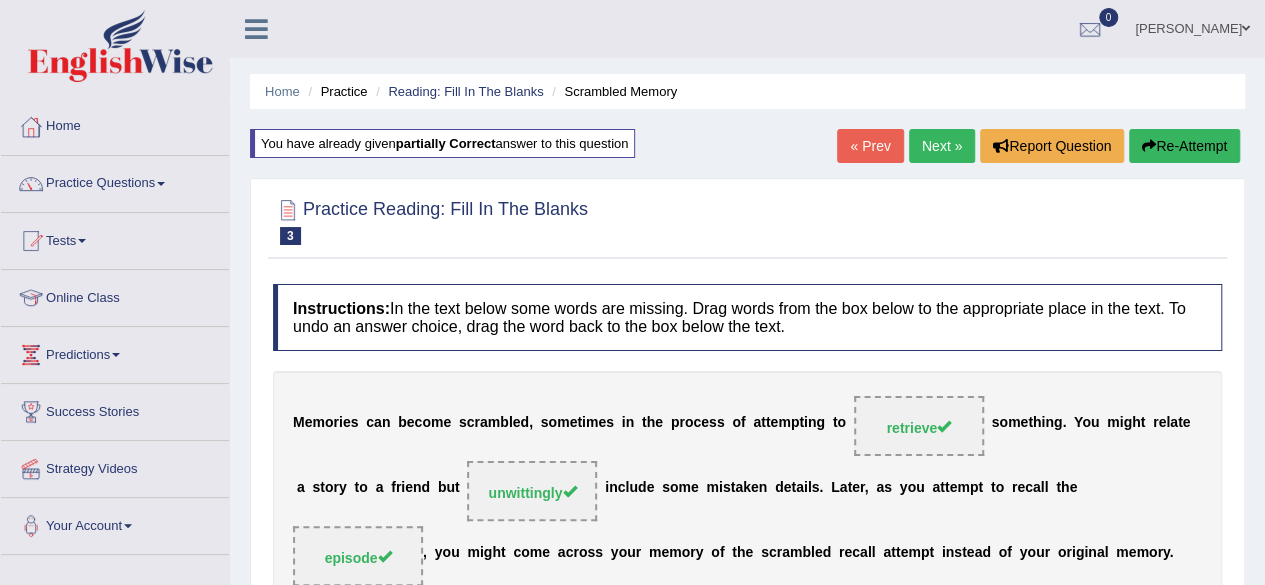 click on "Next »" at bounding box center (942, 146) 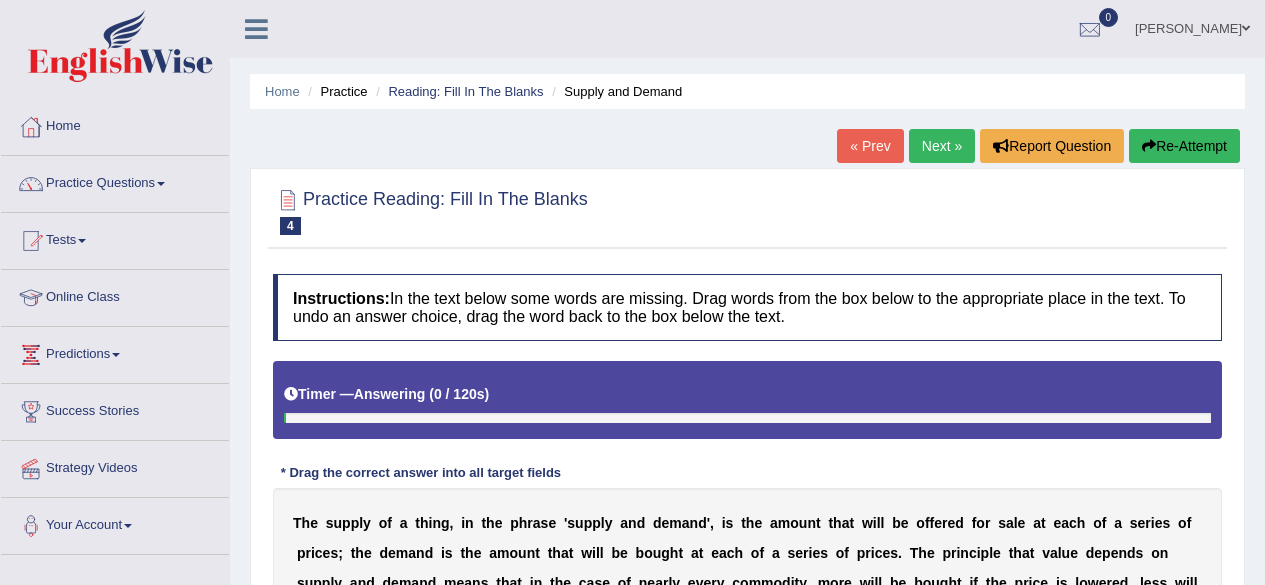 scroll, scrollTop: 0, scrollLeft: 0, axis: both 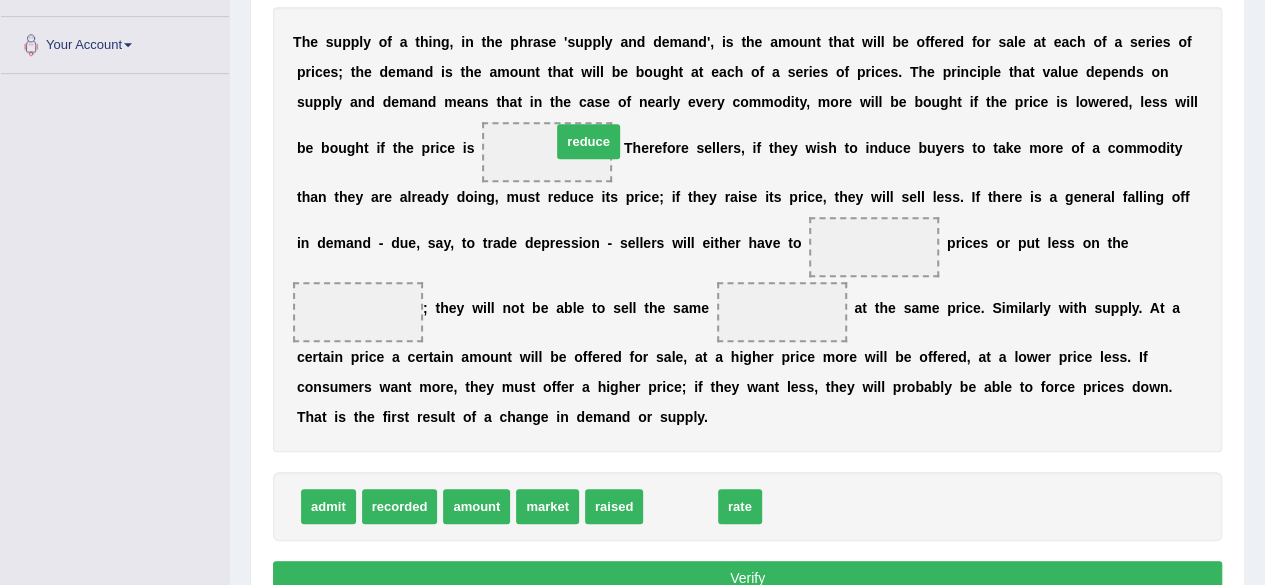 drag, startPoint x: 672, startPoint y: 499, endPoint x: 576, endPoint y: 117, distance: 393.87814 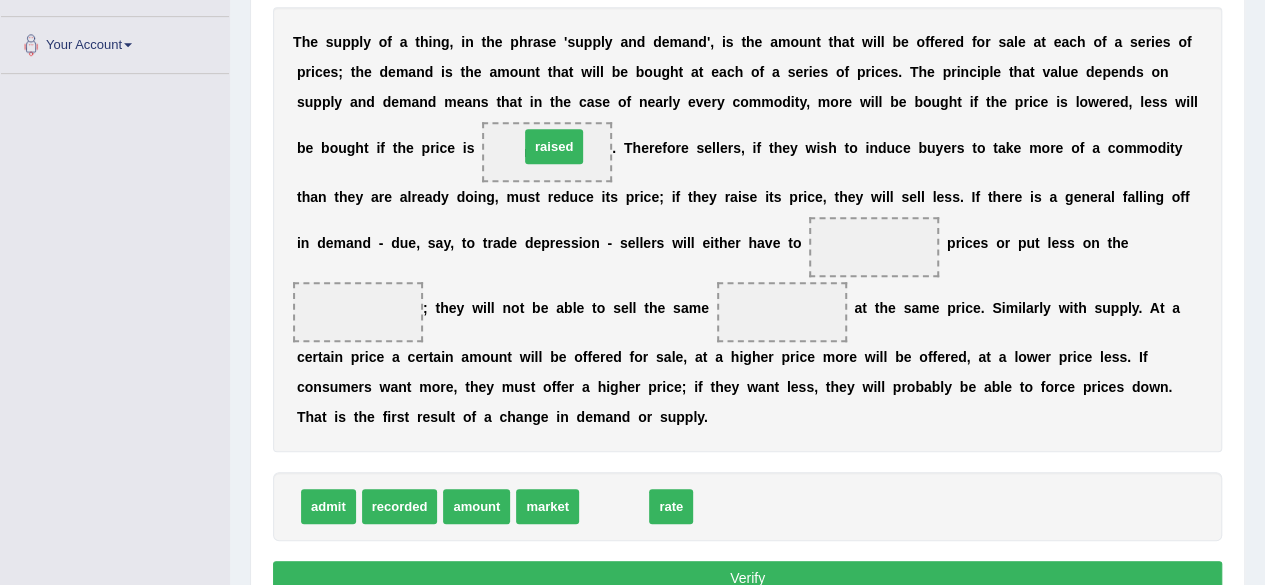 drag, startPoint x: 620, startPoint y: 511, endPoint x: 560, endPoint y: 121, distance: 394.58838 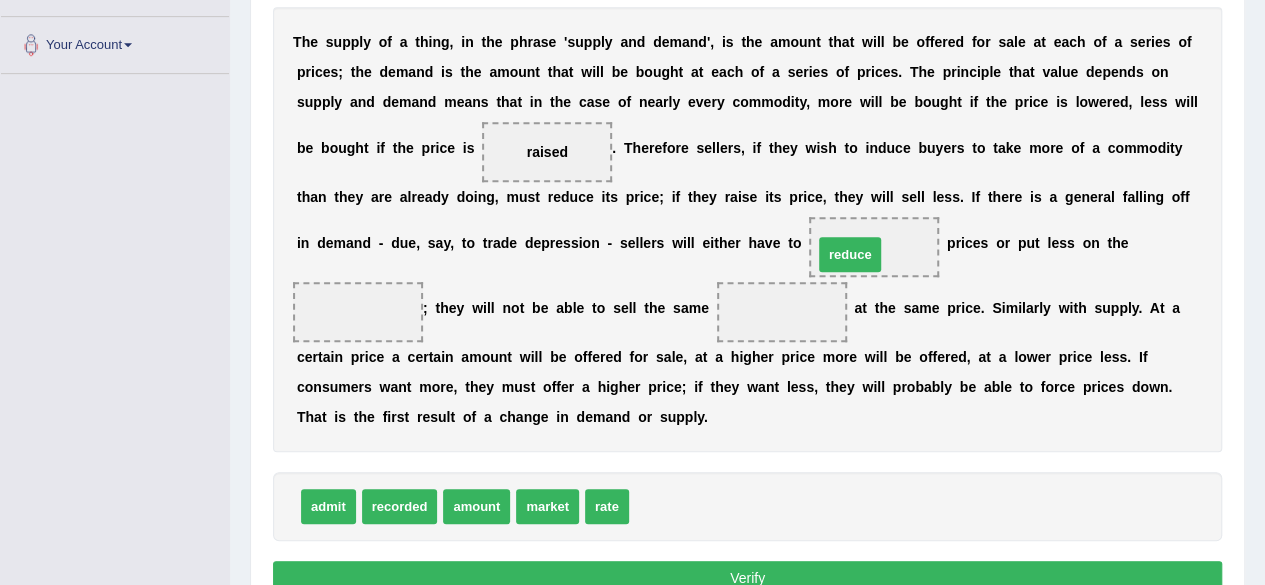 drag, startPoint x: 673, startPoint y: 509, endPoint x: 858, endPoint y: 257, distance: 312.61636 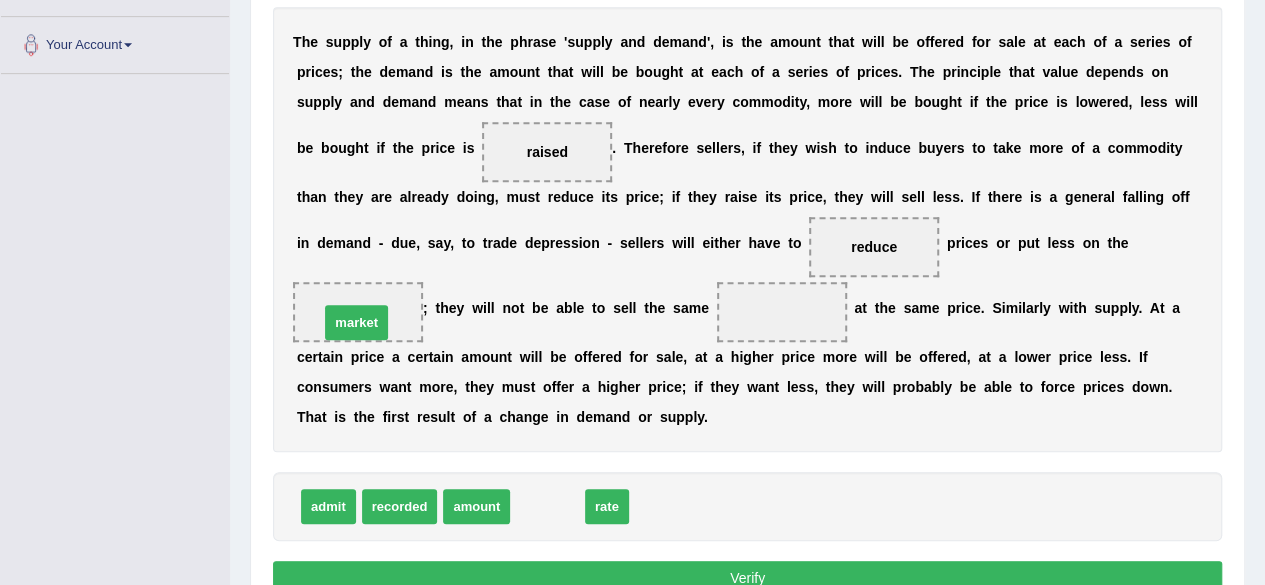drag, startPoint x: 552, startPoint y: 505, endPoint x: 361, endPoint y: 325, distance: 262.4519 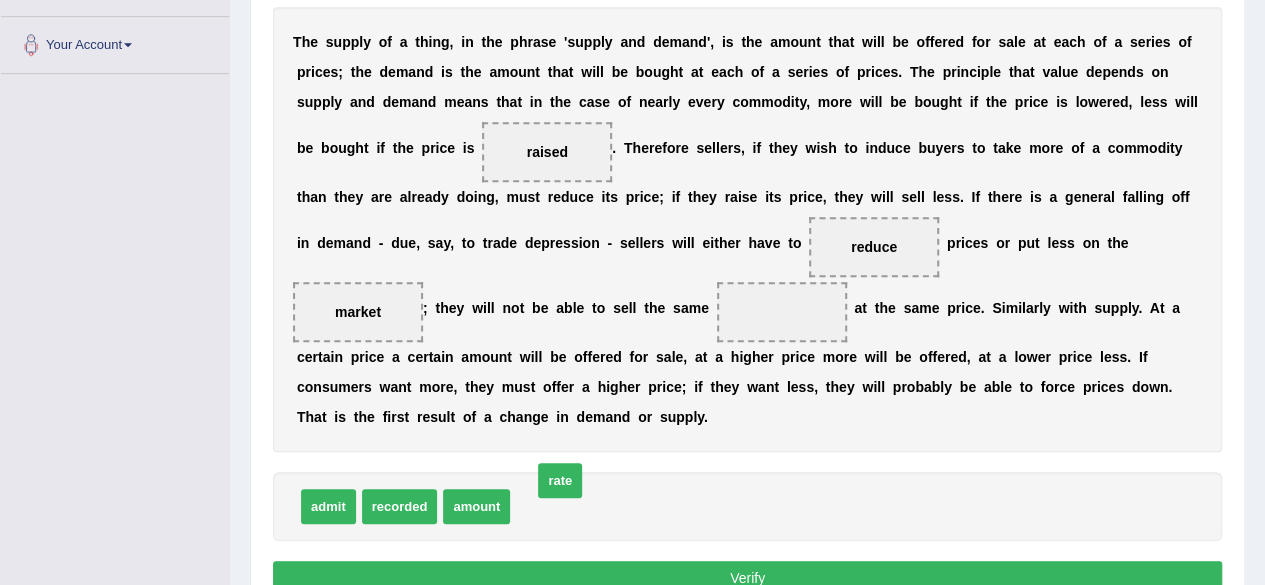 drag, startPoint x: 546, startPoint y: 507, endPoint x: 715, endPoint y: 384, distance: 209.02153 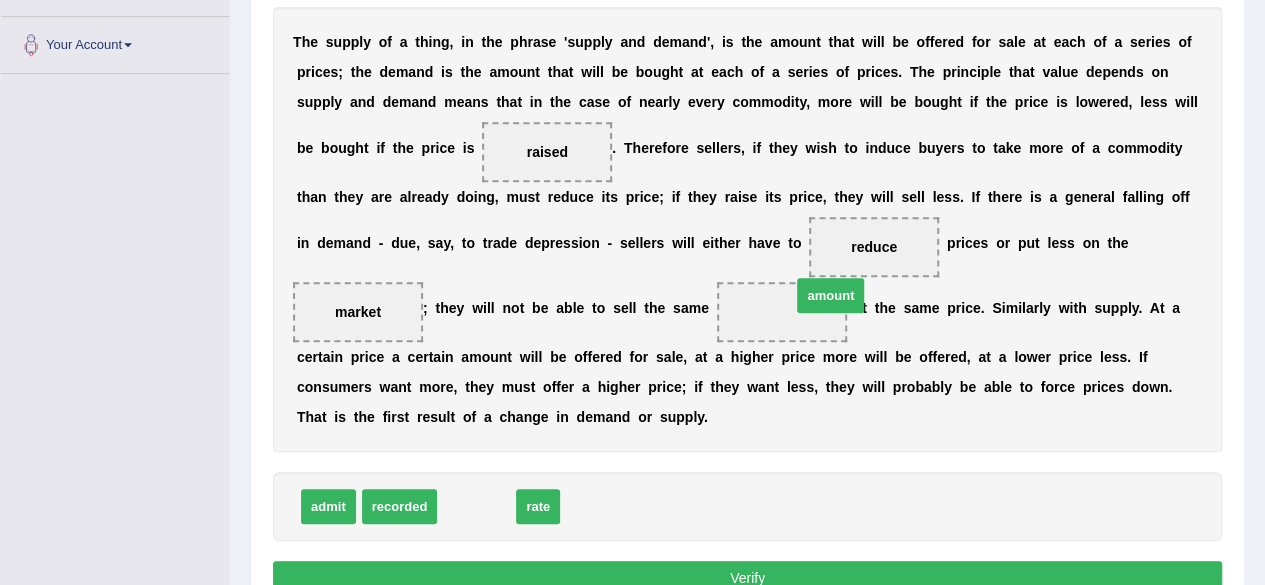 drag, startPoint x: 466, startPoint y: 505, endPoint x: 806, endPoint y: 296, distance: 399.10025 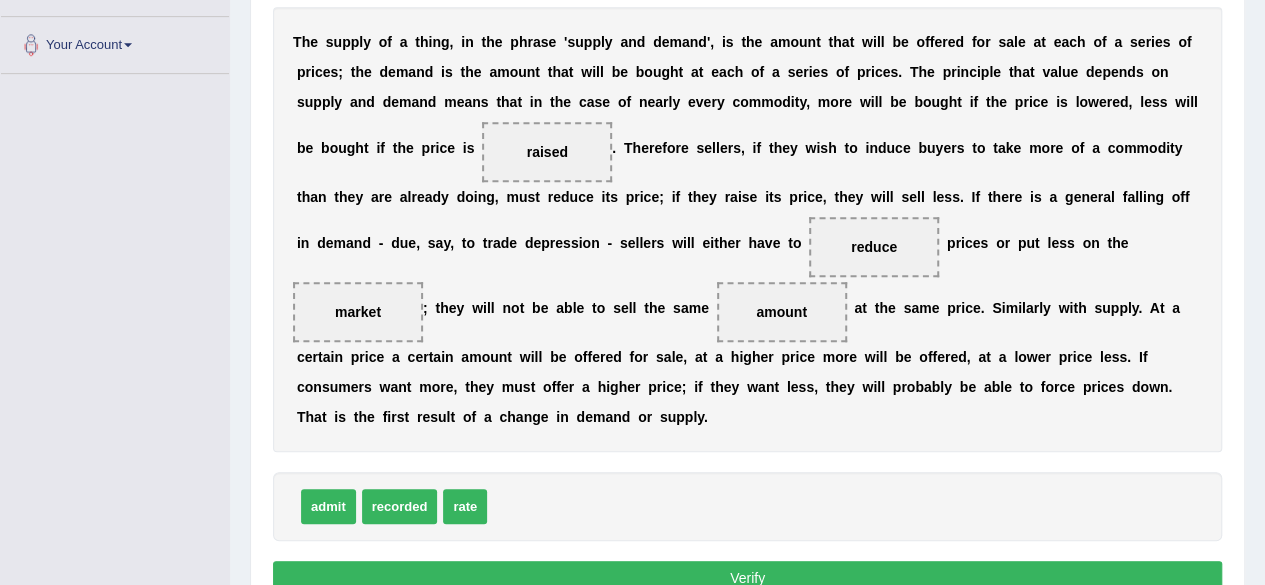 click on "Verify" at bounding box center (747, 578) 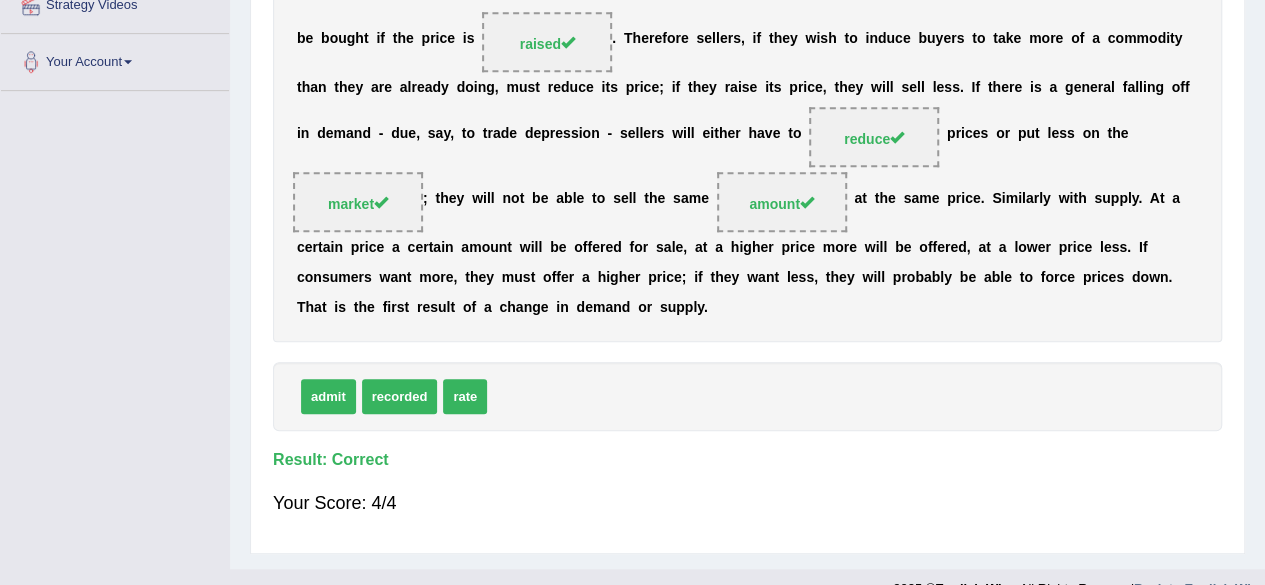 scroll, scrollTop: 0, scrollLeft: 0, axis: both 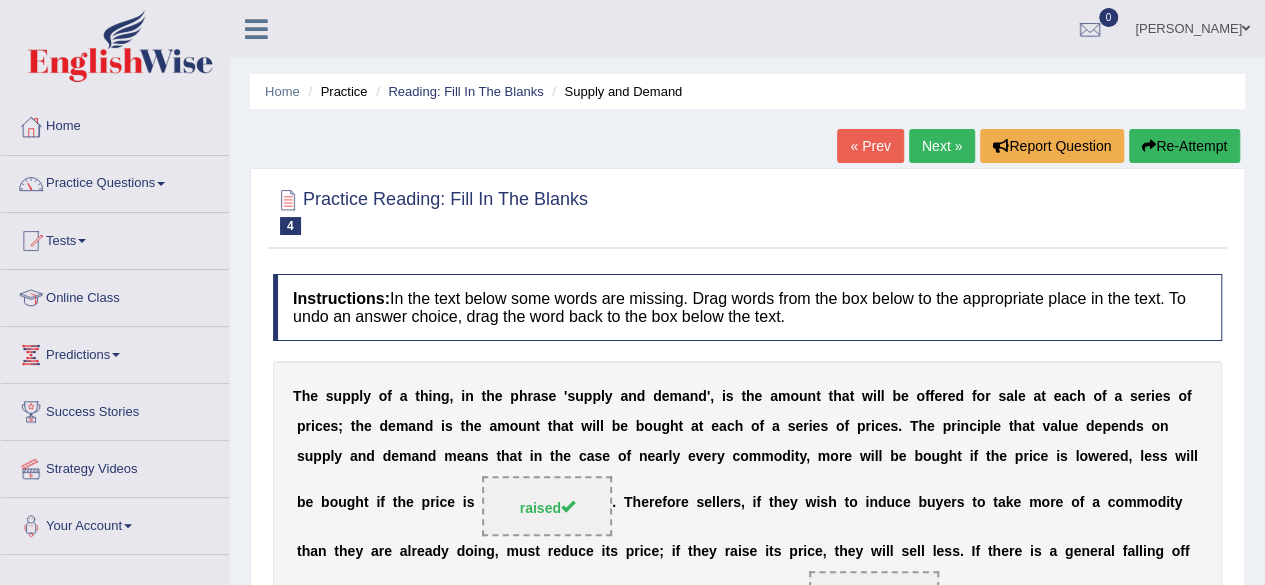 click on "Next »" at bounding box center (942, 146) 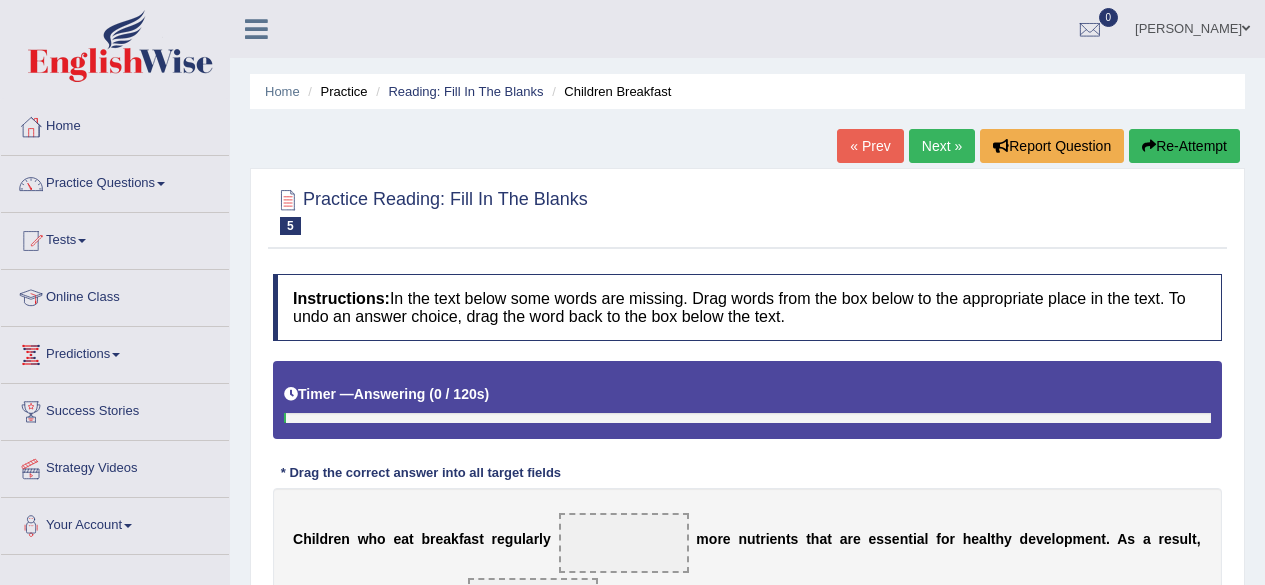 scroll, scrollTop: 0, scrollLeft: 0, axis: both 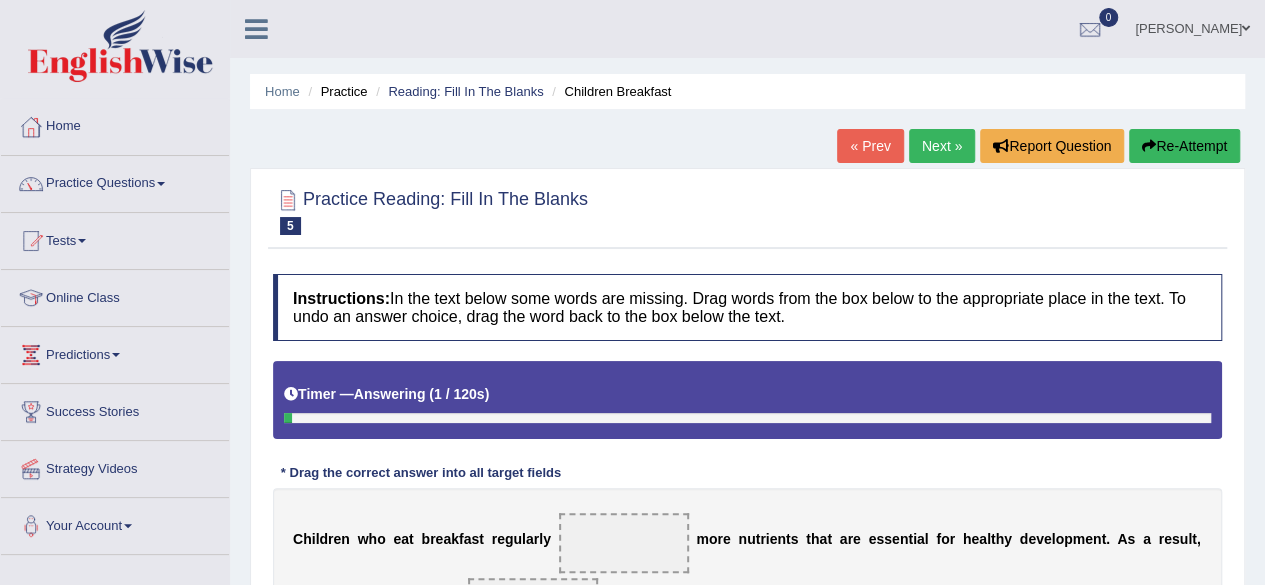 drag, startPoint x: 1262, startPoint y: 298, endPoint x: 1279, endPoint y: 334, distance: 39.812057 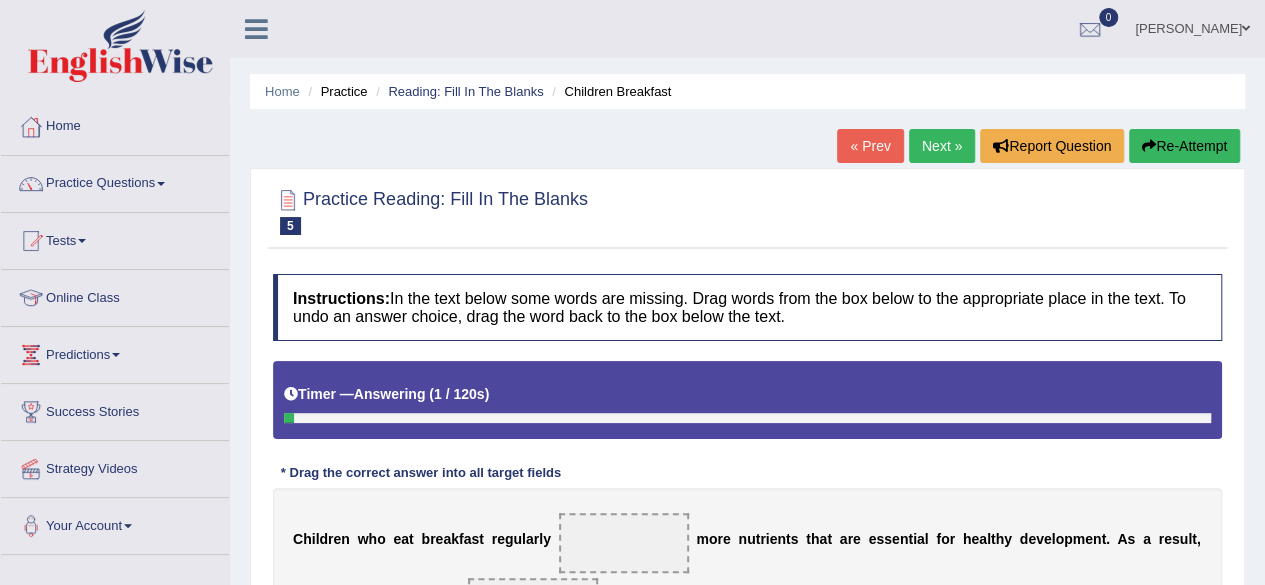 scroll, scrollTop: 464, scrollLeft: 0, axis: vertical 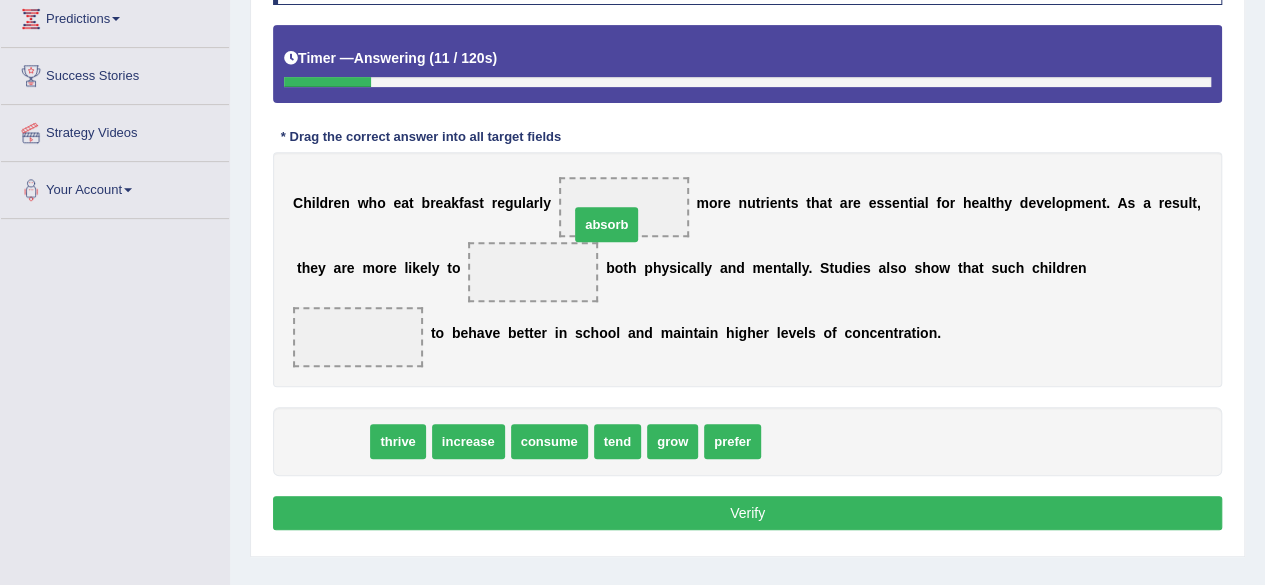 drag, startPoint x: 314, startPoint y: 444, endPoint x: 588, endPoint y: 227, distance: 349.5211 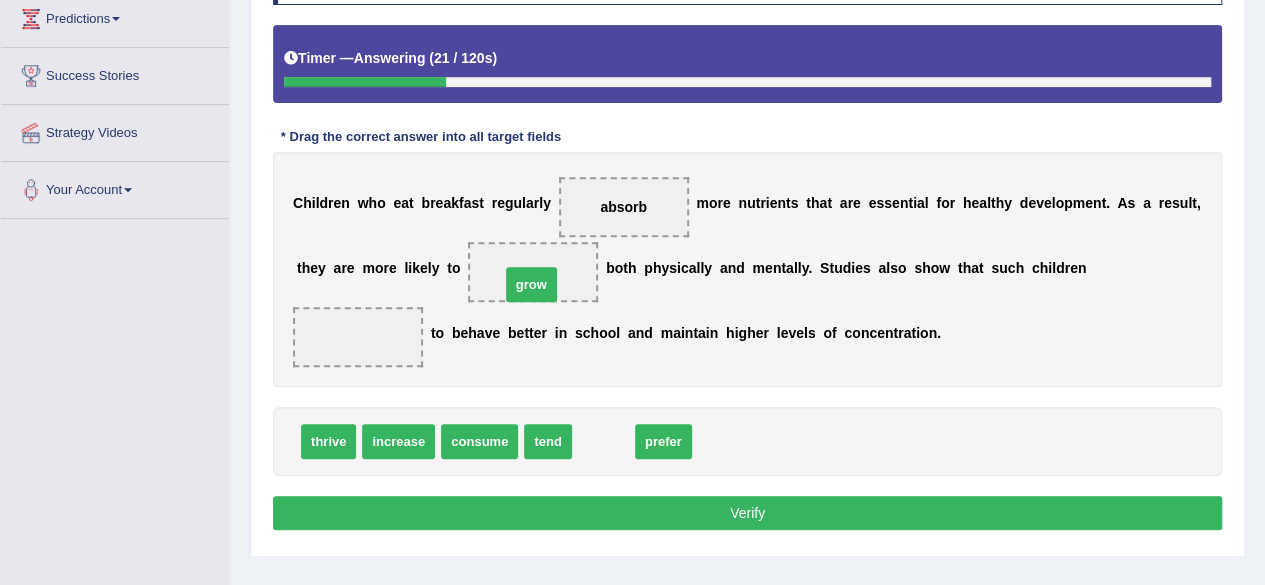 drag, startPoint x: 609, startPoint y: 447, endPoint x: 537, endPoint y: 289, distance: 173.63179 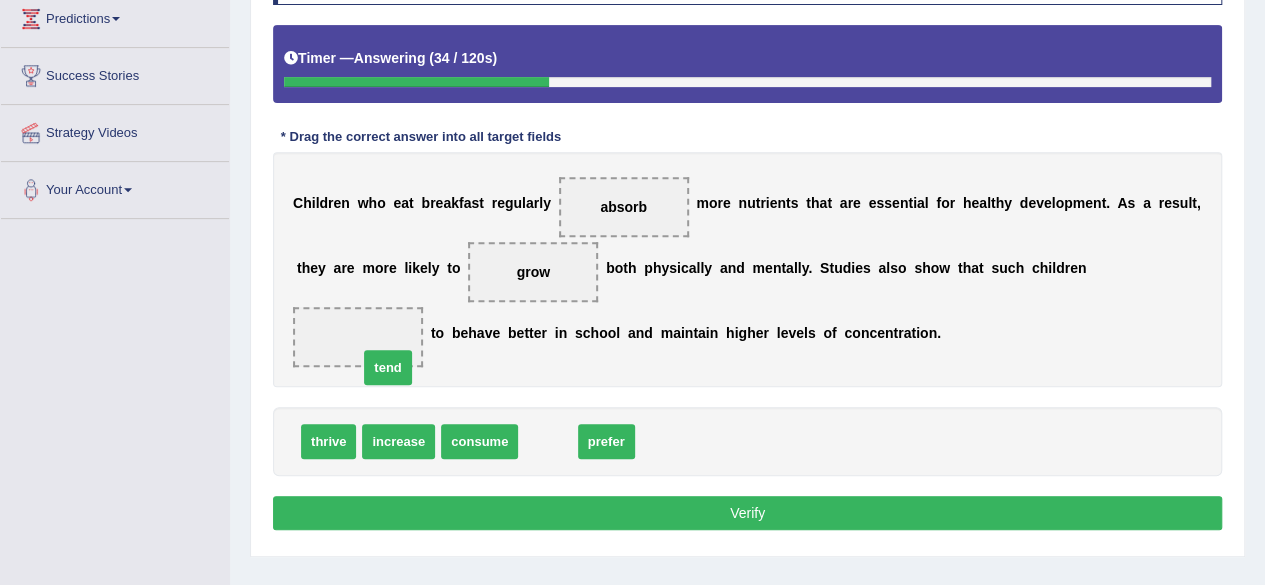 drag, startPoint x: 548, startPoint y: 437, endPoint x: 380, endPoint y: 364, distance: 183.17477 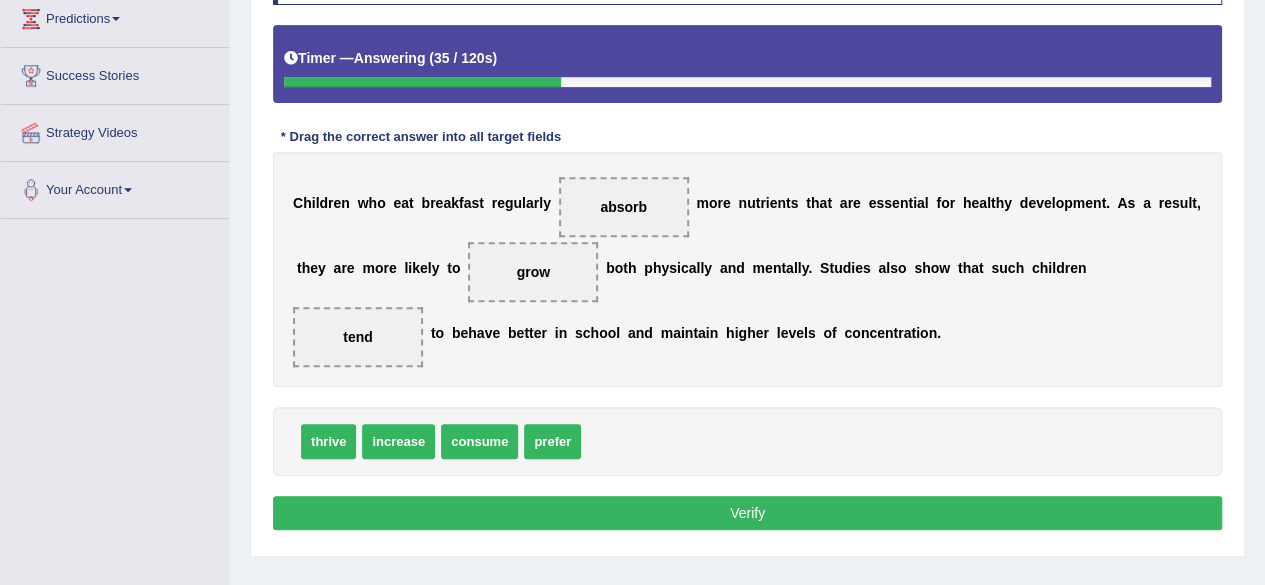 click on "Verify" at bounding box center (747, 513) 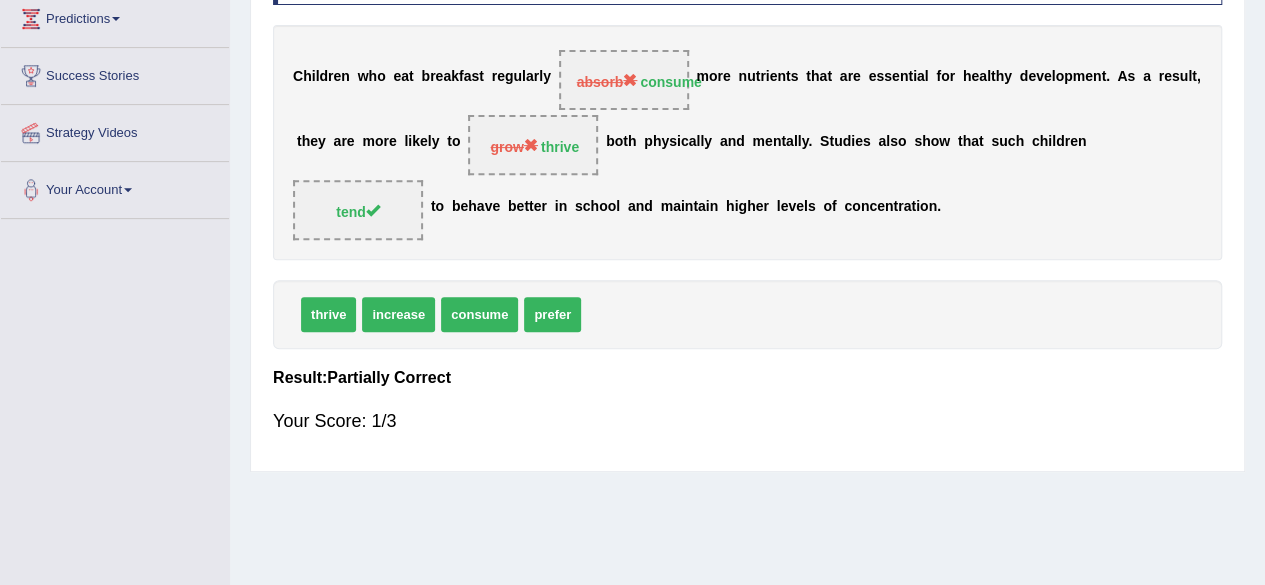 scroll, scrollTop: 0, scrollLeft: 0, axis: both 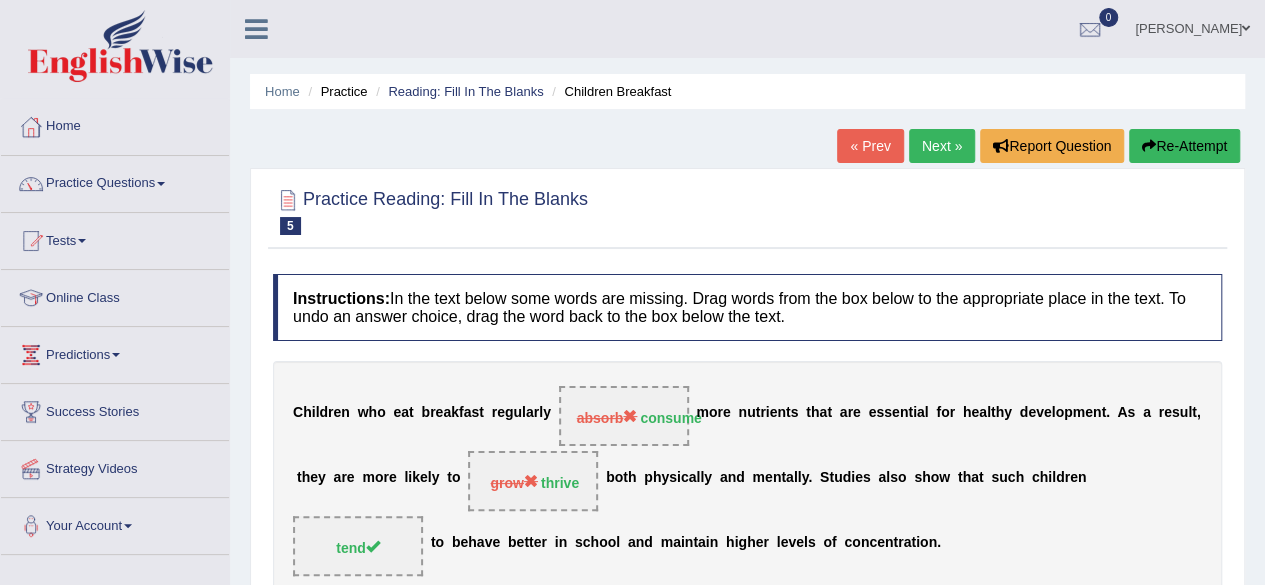 click on "Re-Attempt" at bounding box center [1184, 146] 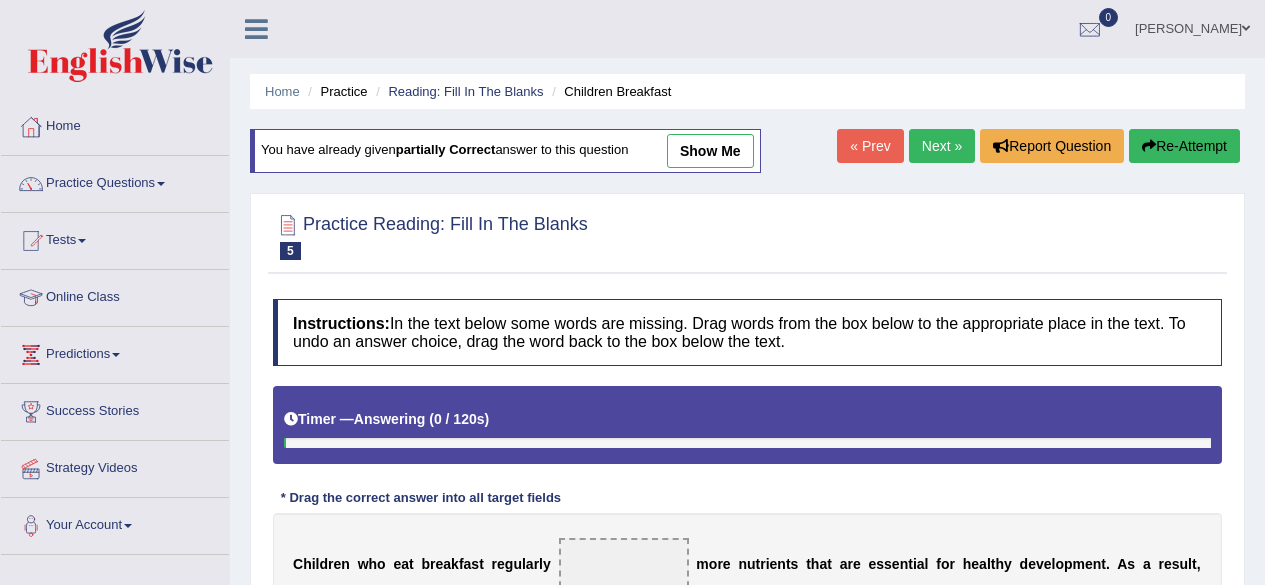 scroll, scrollTop: 0, scrollLeft: 0, axis: both 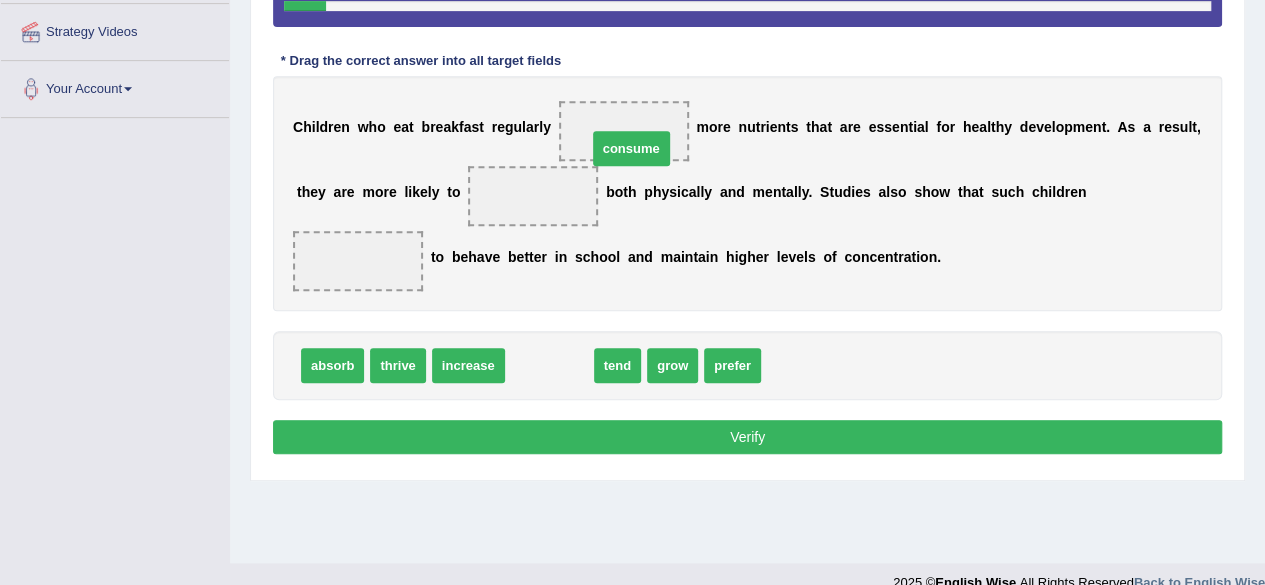 drag, startPoint x: 556, startPoint y: 354, endPoint x: 639, endPoint y: 131, distance: 237.94537 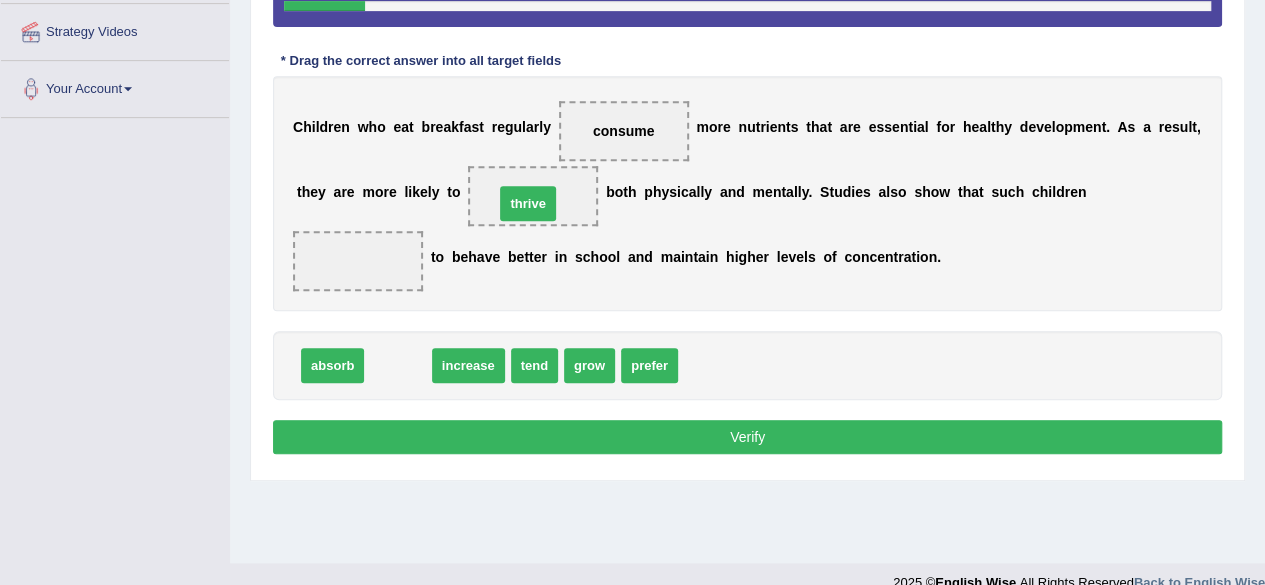 drag, startPoint x: 390, startPoint y: 372, endPoint x: 523, endPoint y: 209, distance: 210.37585 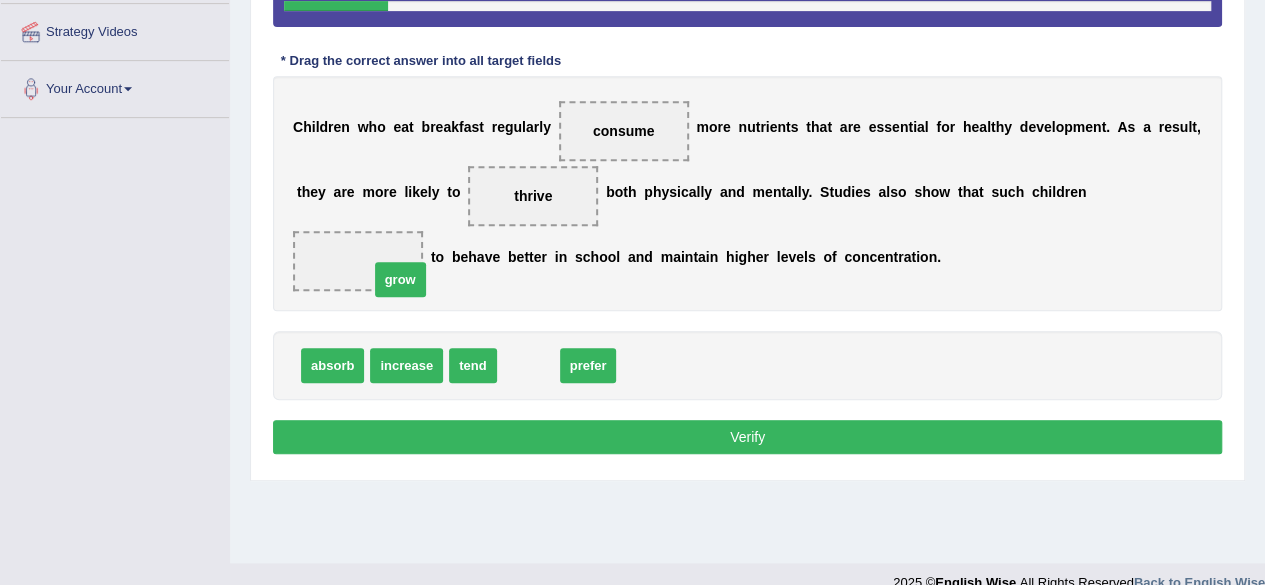 drag, startPoint x: 530, startPoint y: 355, endPoint x: 402, endPoint y: 269, distance: 154.20766 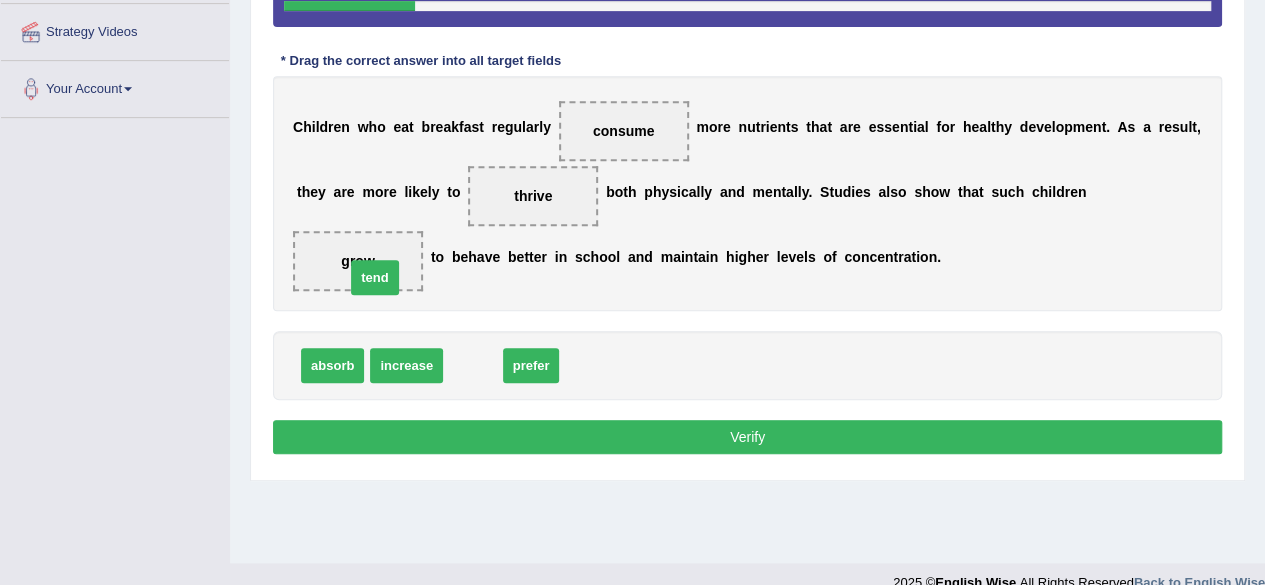 drag, startPoint x: 476, startPoint y: 371, endPoint x: 354, endPoint y: 285, distance: 149.26486 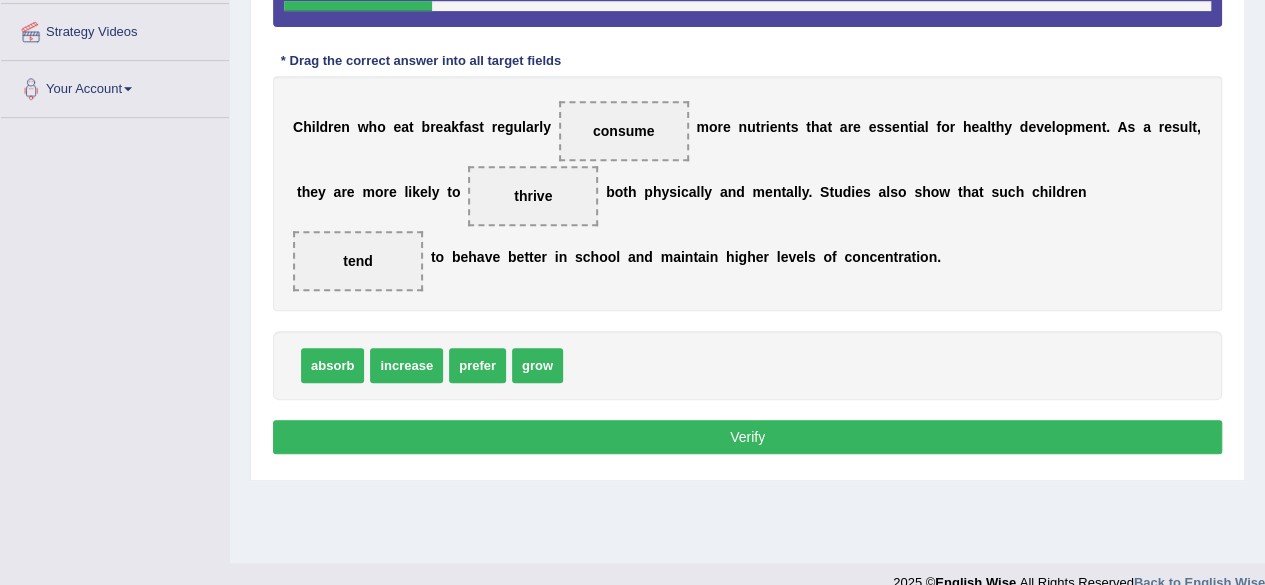 click on "Verify" at bounding box center [747, 437] 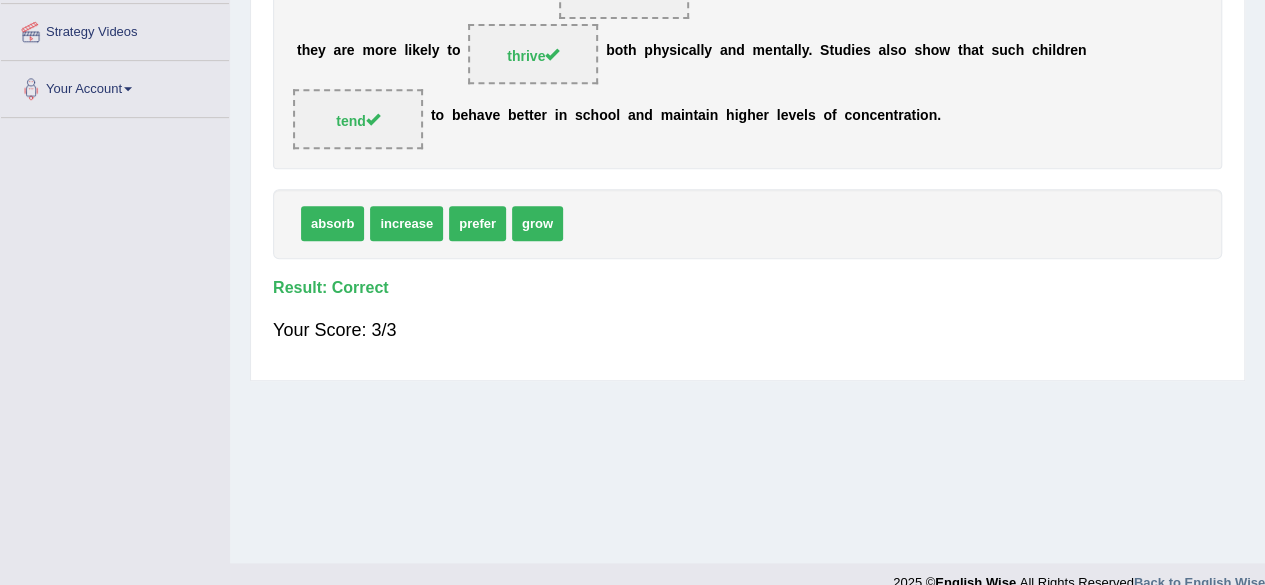 scroll, scrollTop: 0, scrollLeft: 0, axis: both 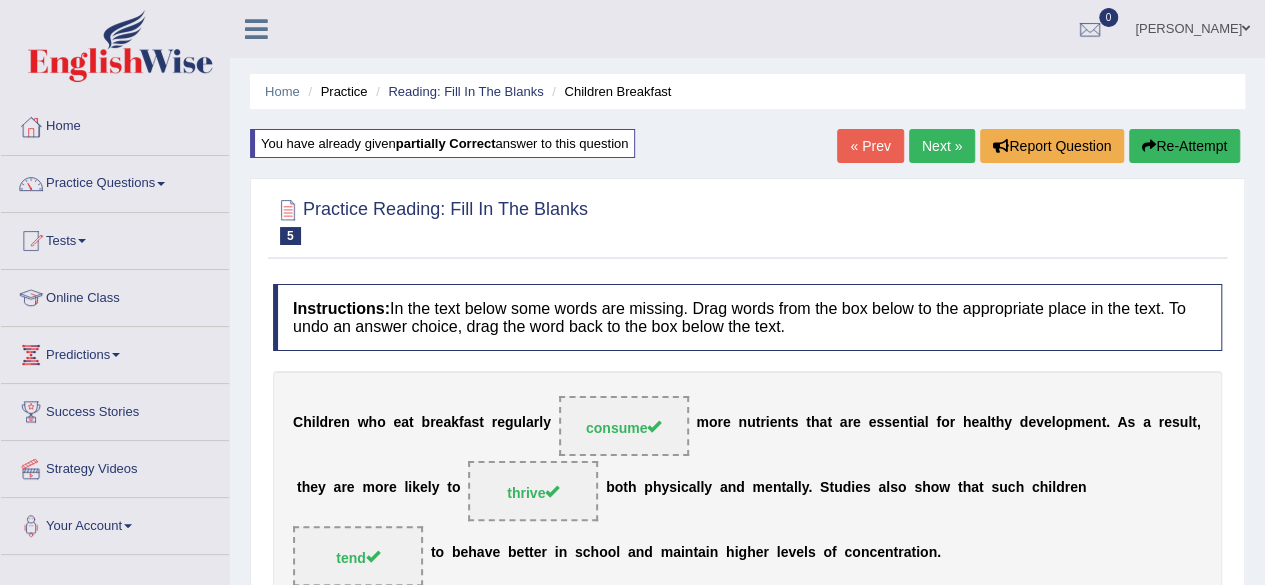 click on "Next »" at bounding box center [942, 146] 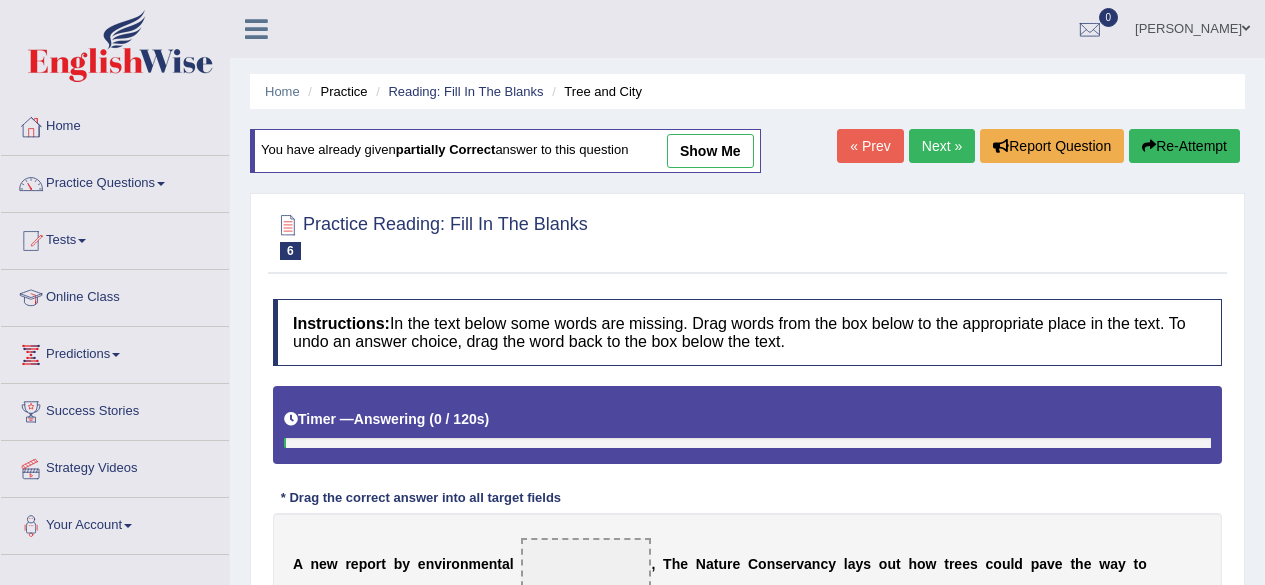 scroll, scrollTop: 0, scrollLeft: 0, axis: both 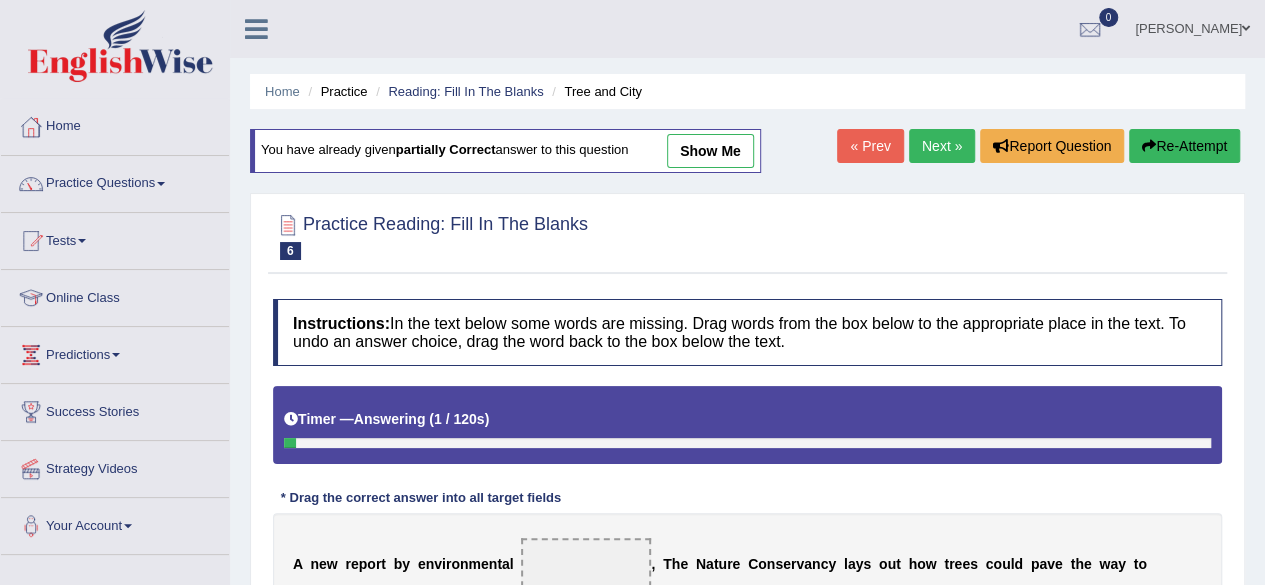 click on "Next »" at bounding box center (942, 146) 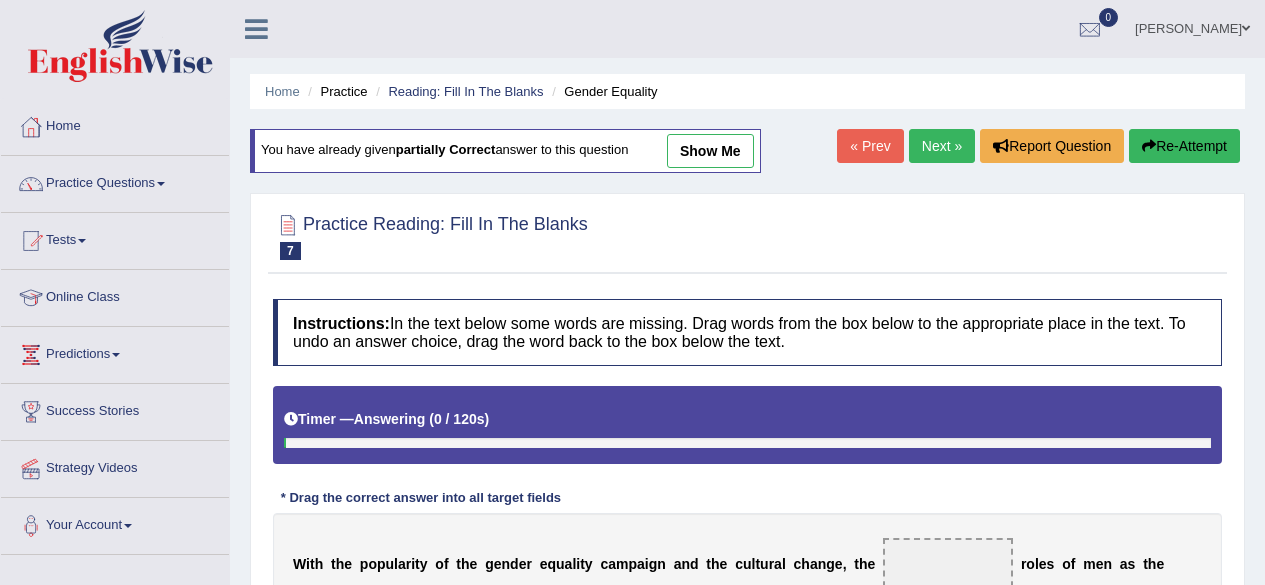 scroll, scrollTop: 0, scrollLeft: 0, axis: both 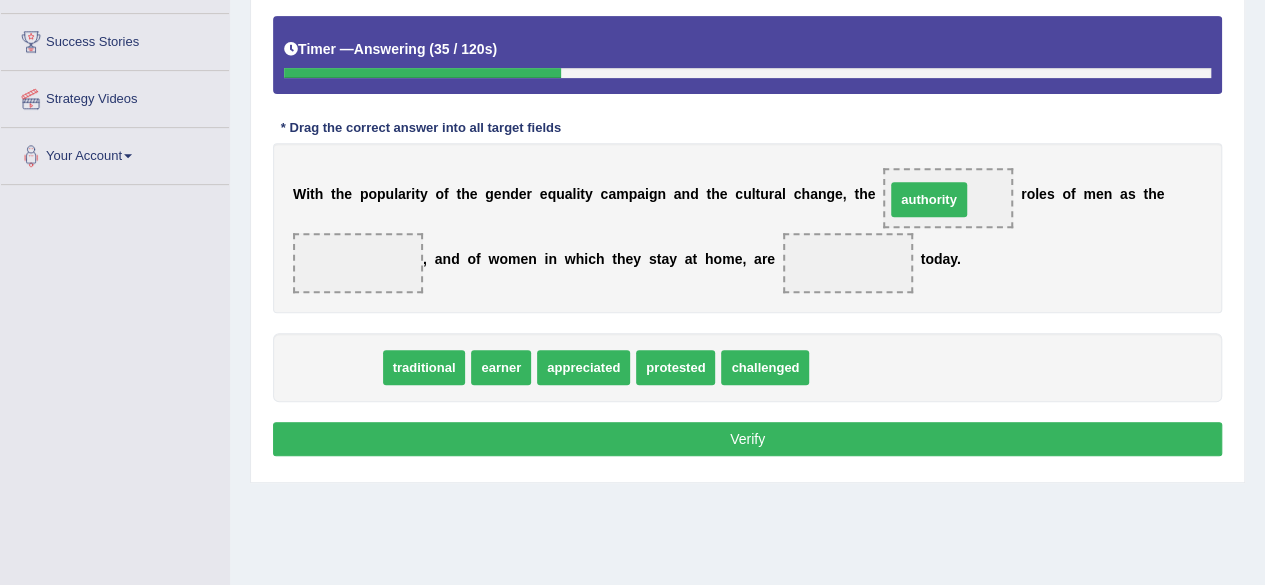 drag, startPoint x: 346, startPoint y: 357, endPoint x: 946, endPoint y: 190, distance: 622.8074 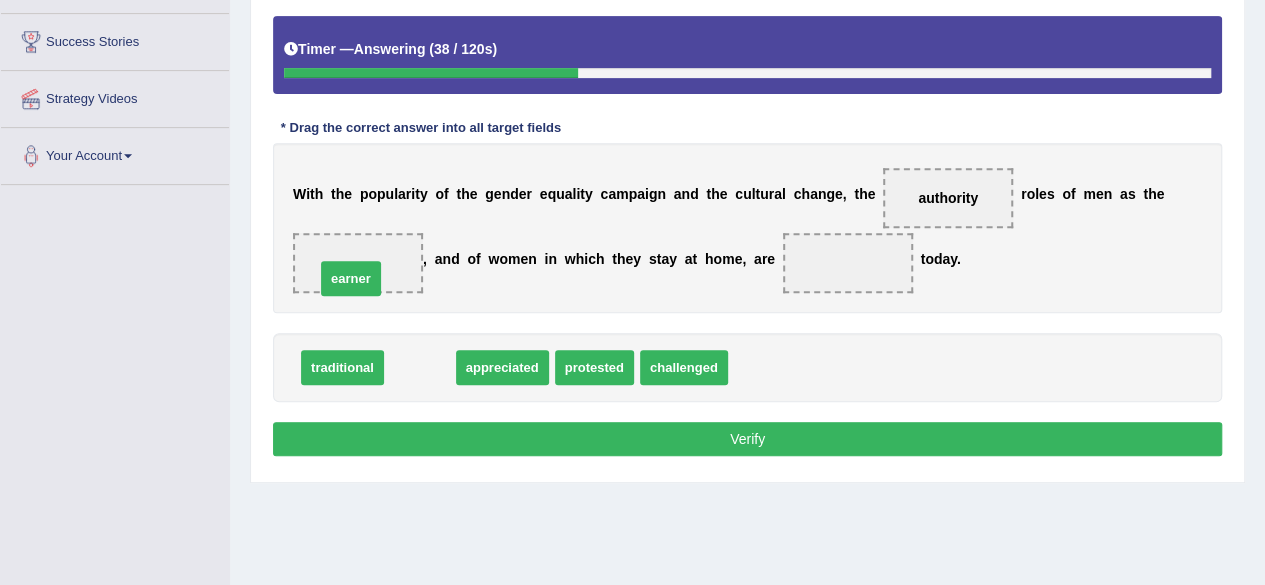 drag, startPoint x: 414, startPoint y: 364, endPoint x: 339, endPoint y: 271, distance: 119.47385 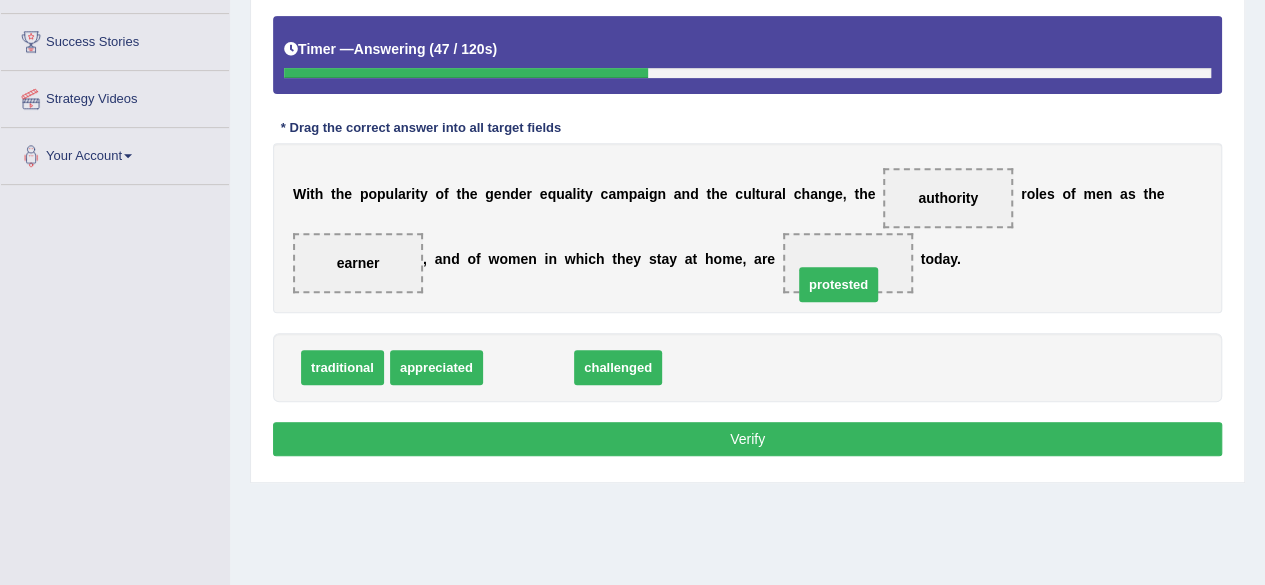 drag, startPoint x: 548, startPoint y: 371, endPoint x: 858, endPoint y: 288, distance: 320.919 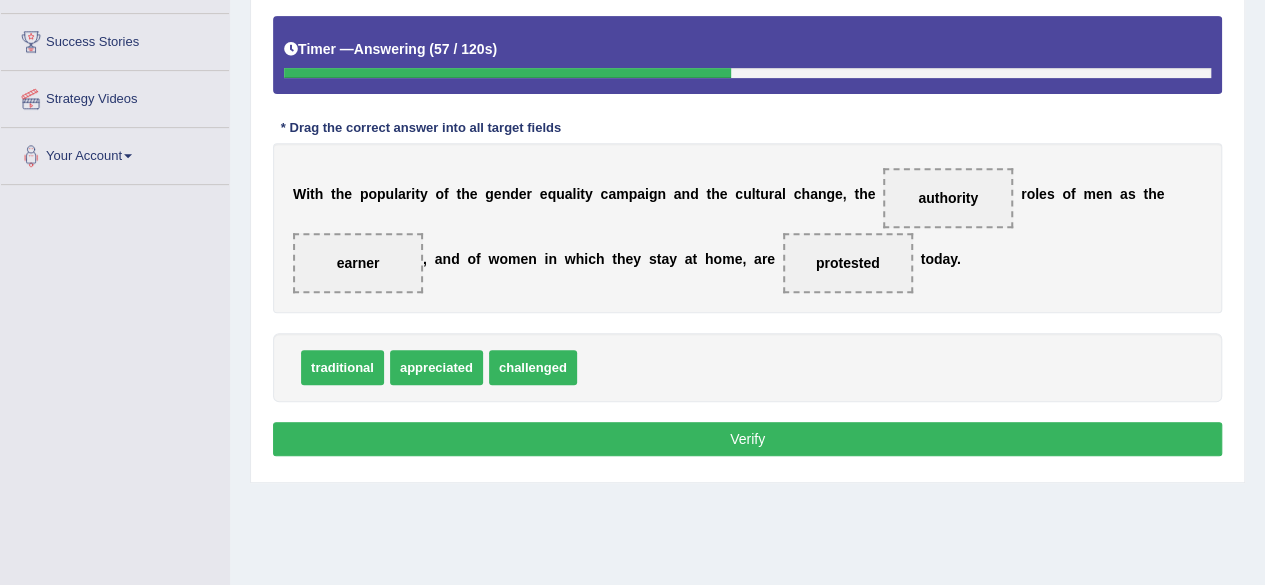 click on "Verify" at bounding box center (747, 439) 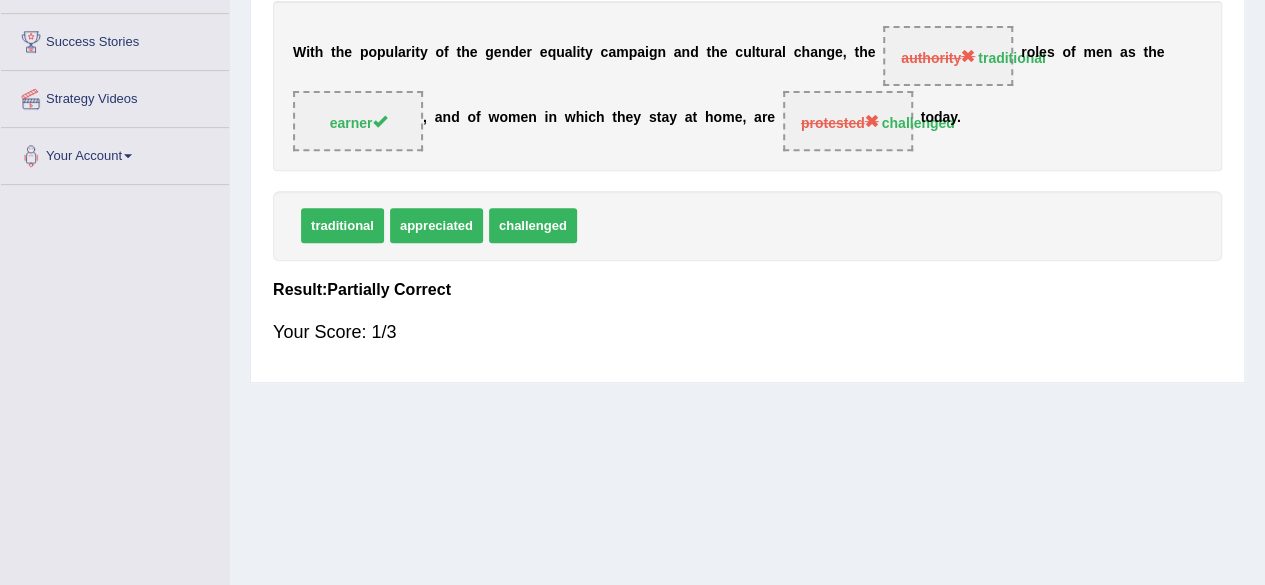 scroll, scrollTop: 0, scrollLeft: 0, axis: both 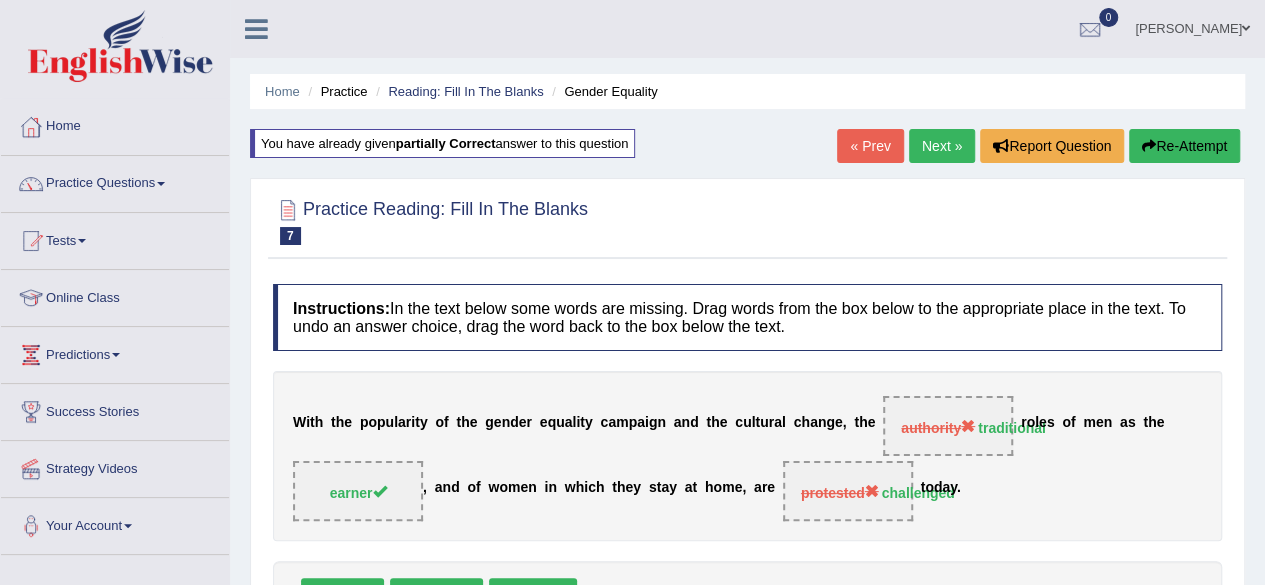click on "Re-Attempt" at bounding box center (1184, 146) 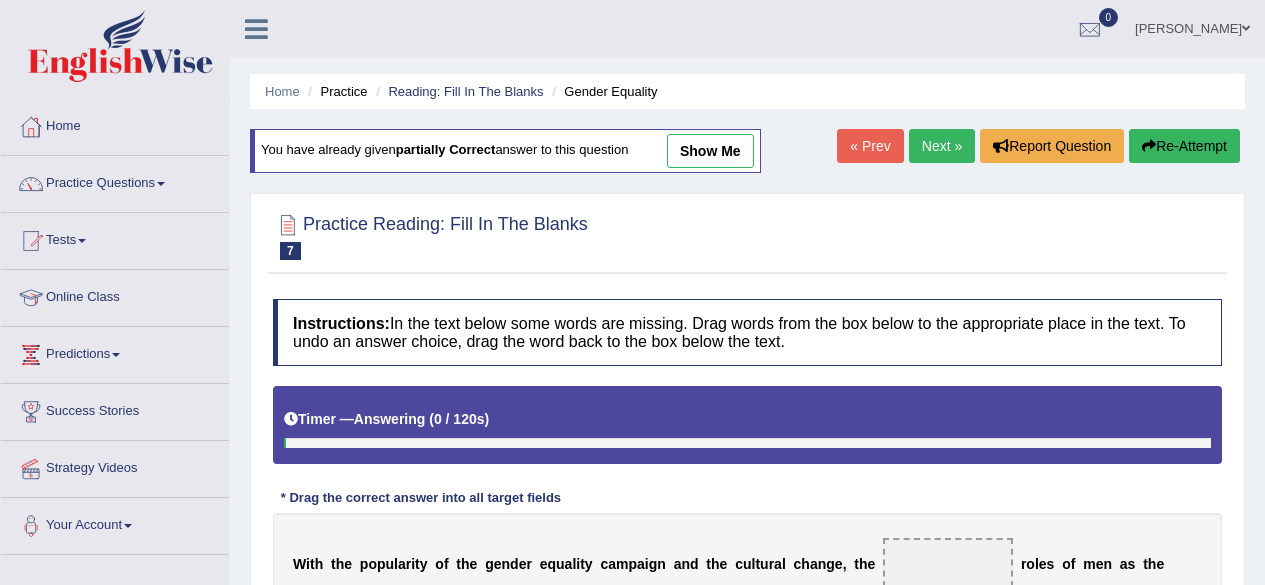 scroll, scrollTop: 0, scrollLeft: 0, axis: both 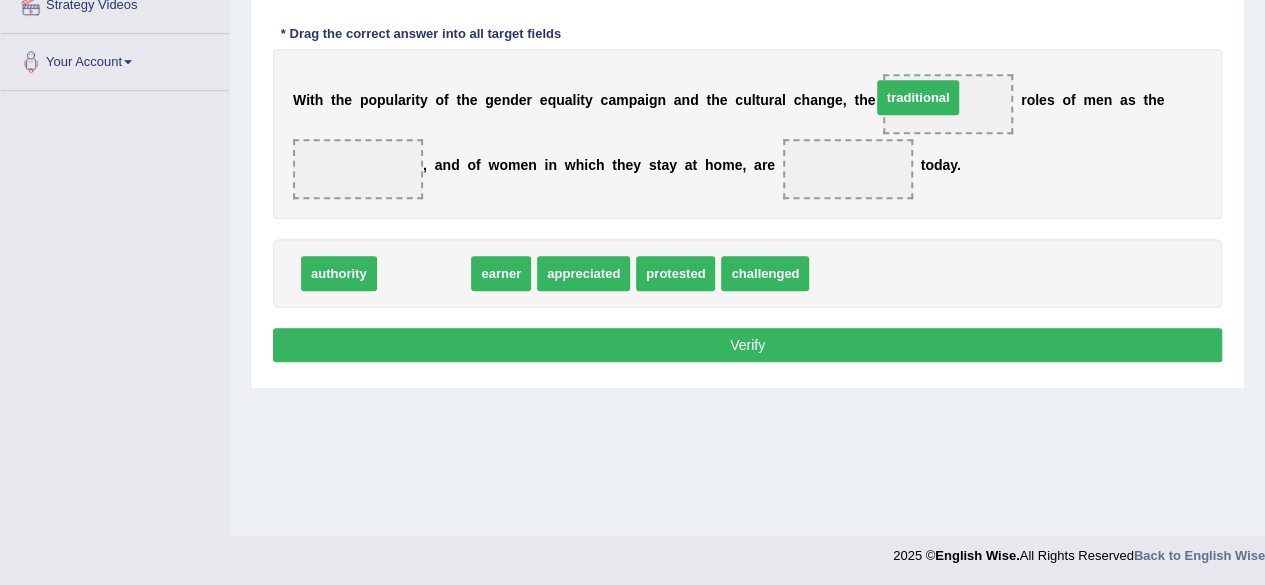 drag, startPoint x: 429, startPoint y: 271, endPoint x: 935, endPoint y: 104, distance: 532.8461 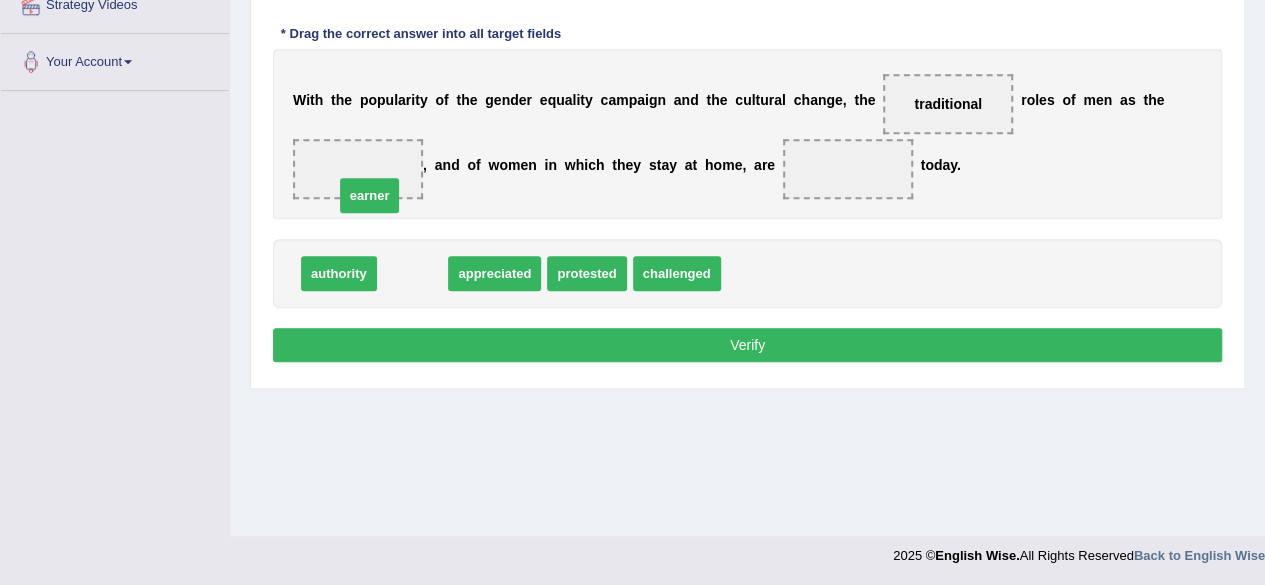 drag, startPoint x: 401, startPoint y: 267, endPoint x: 345, endPoint y: 181, distance: 102.625534 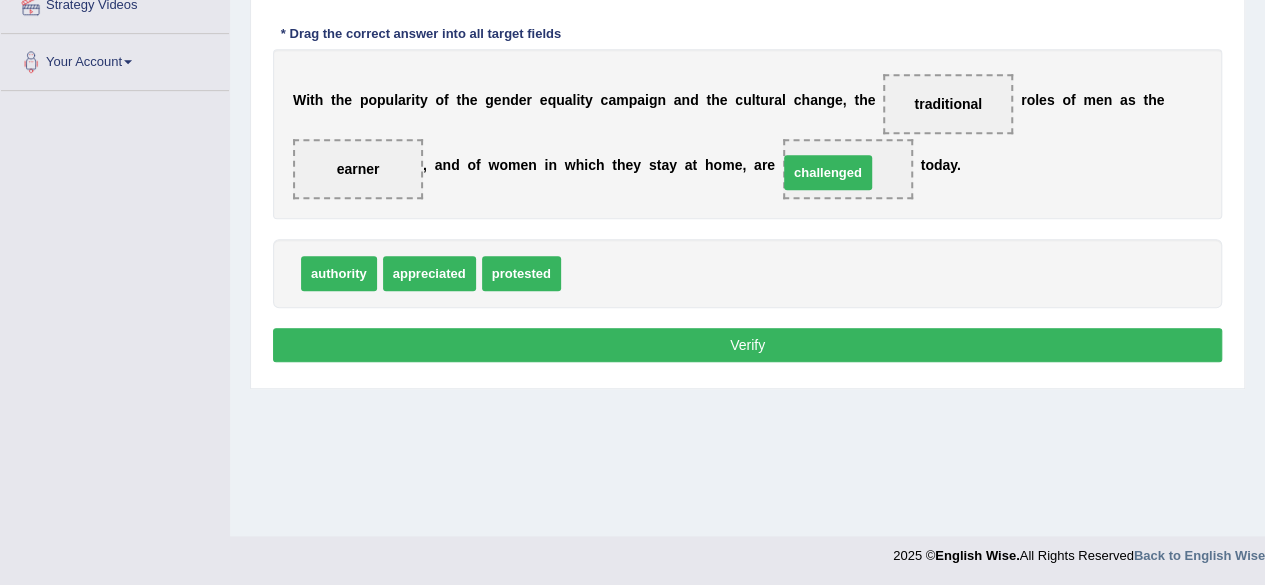 drag, startPoint x: 625, startPoint y: 265, endPoint x: 845, endPoint y: 164, distance: 242.07643 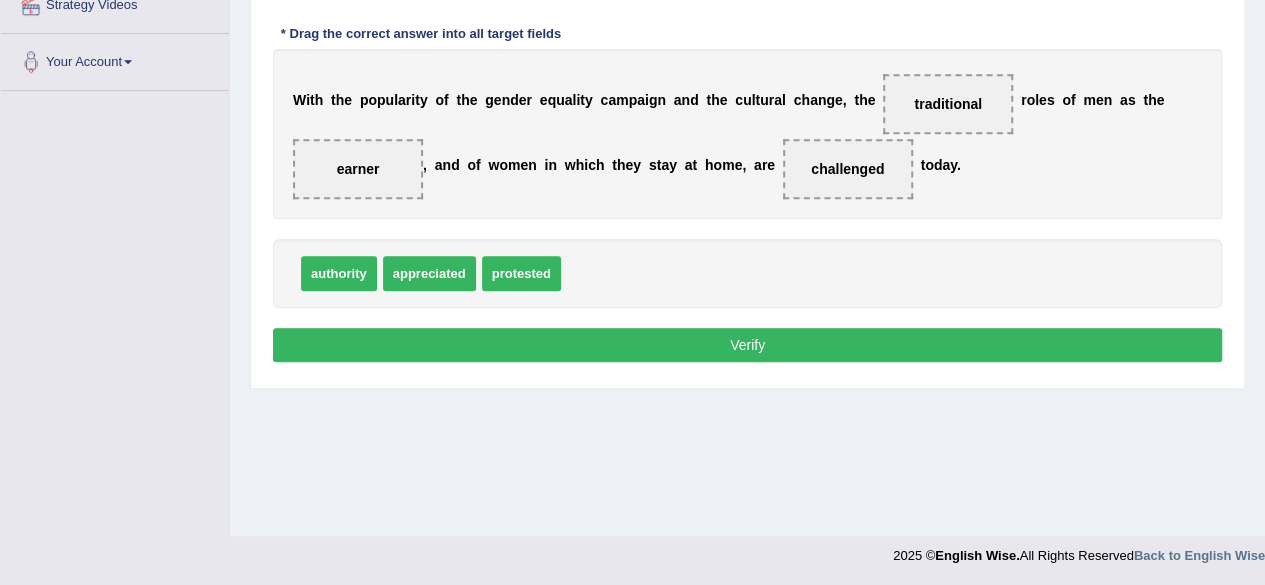 click on "Verify" 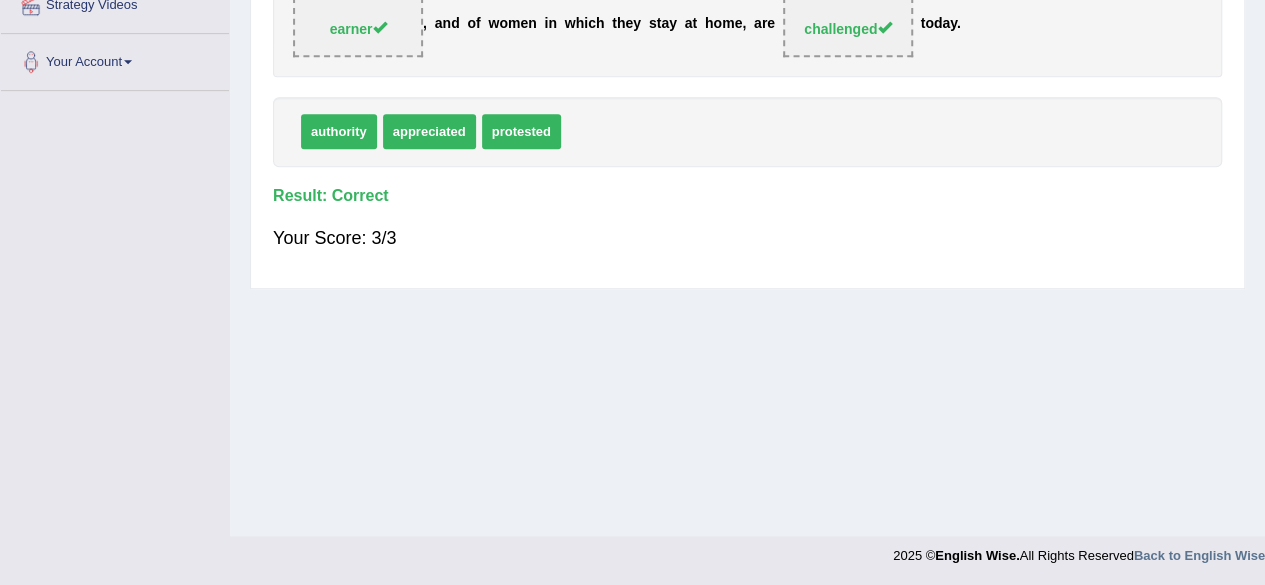 scroll, scrollTop: 0, scrollLeft: 0, axis: both 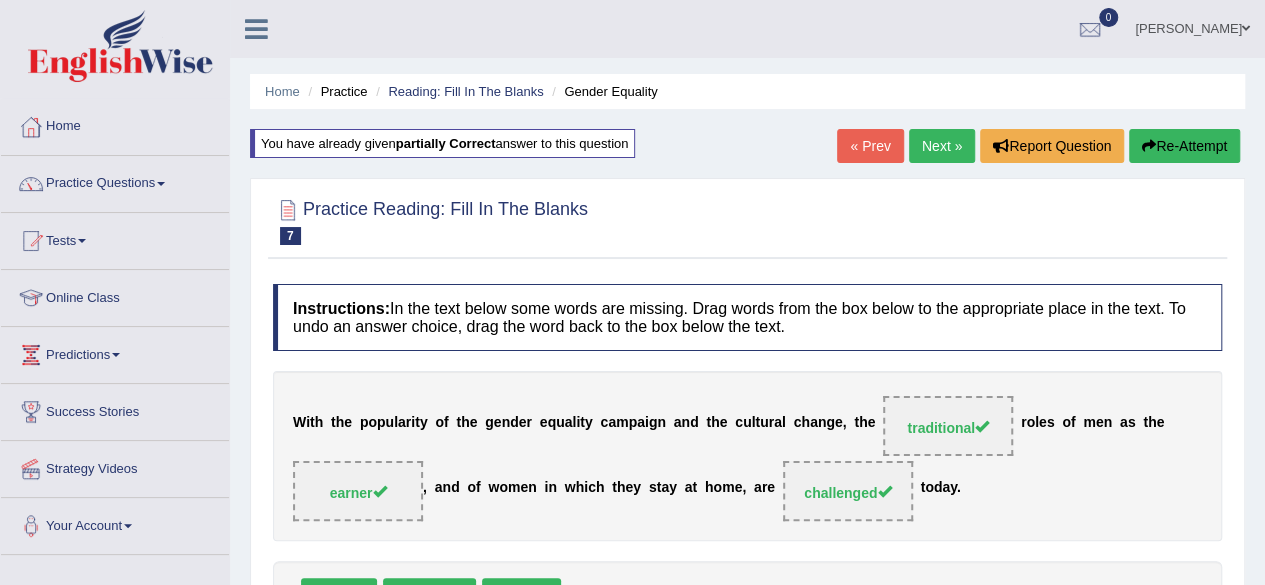 click on "Next »" 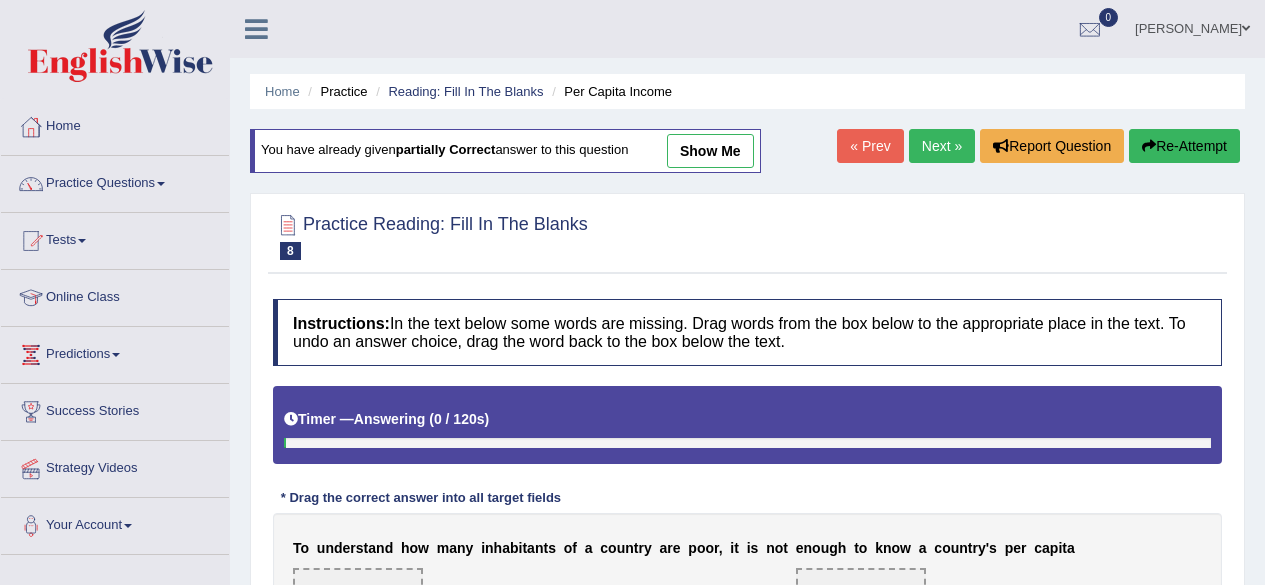 scroll, scrollTop: 0, scrollLeft: 0, axis: both 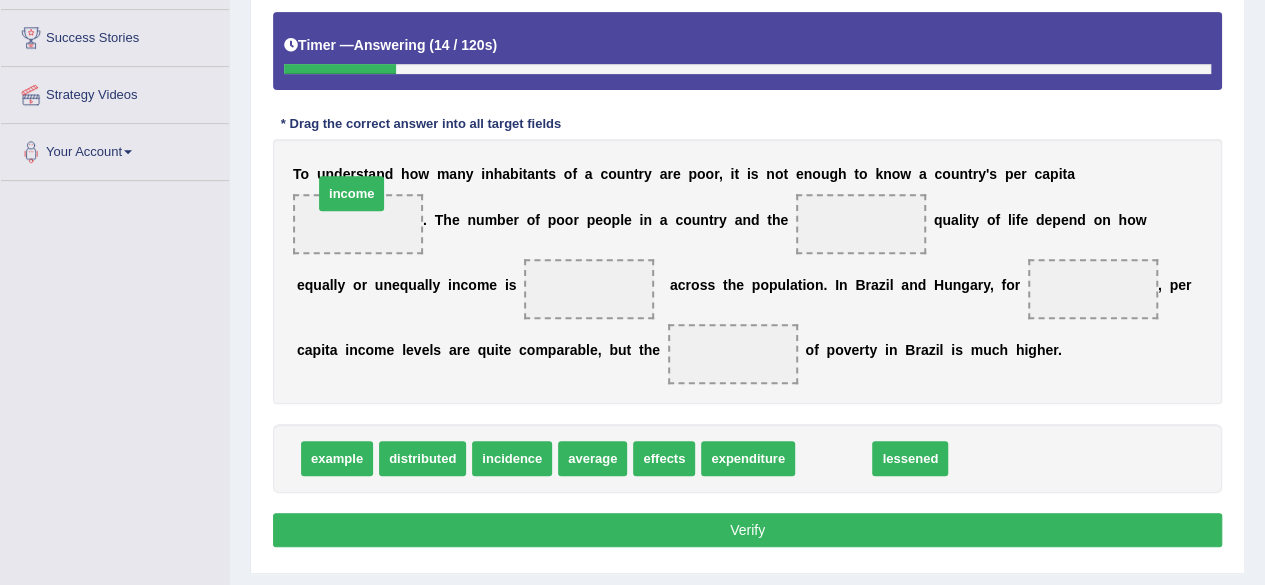 drag, startPoint x: 842, startPoint y: 459, endPoint x: 360, endPoint y: 166, distance: 564.06824 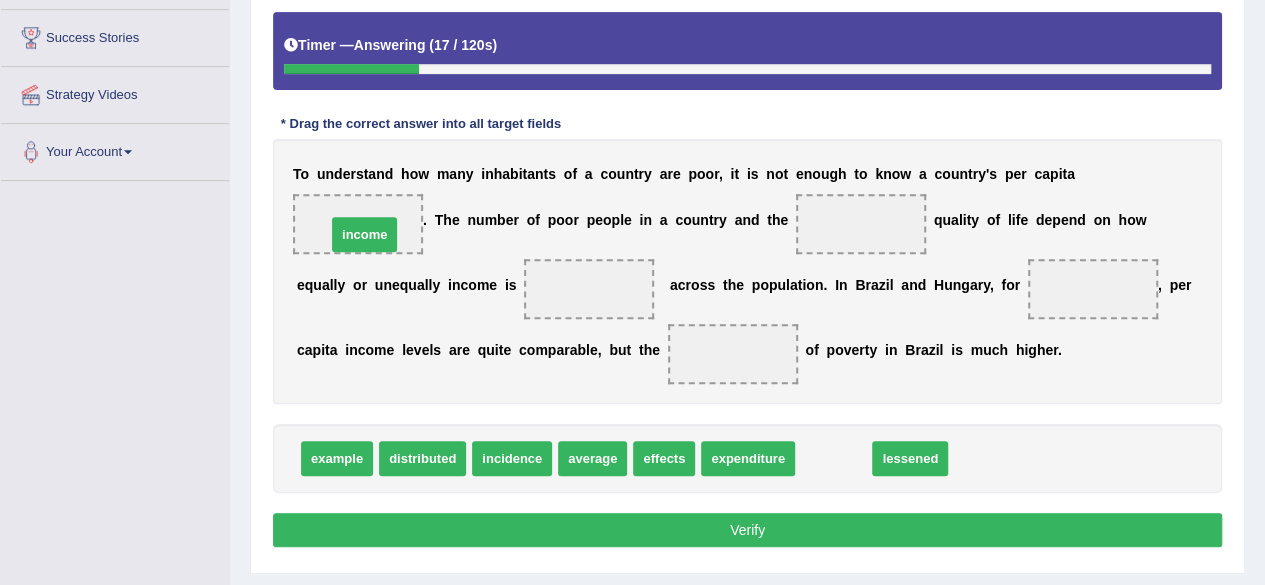 drag, startPoint x: 856, startPoint y: 449, endPoint x: 378, endPoint y: 227, distance: 527.037 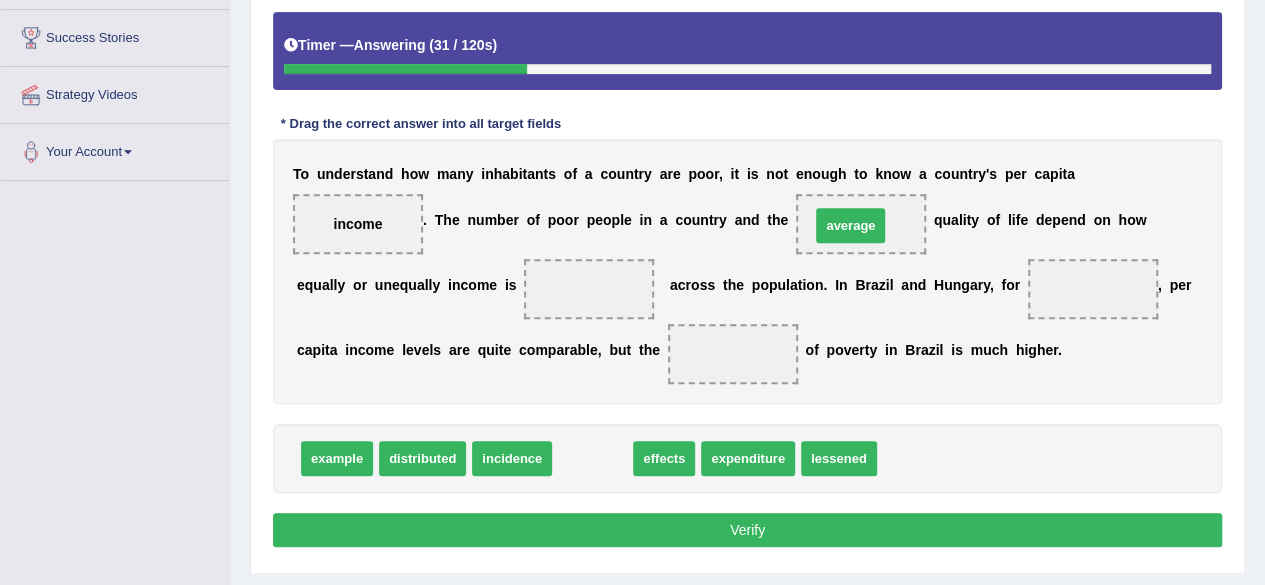 drag, startPoint x: 592, startPoint y: 452, endPoint x: 850, endPoint y: 219, distance: 347.6392 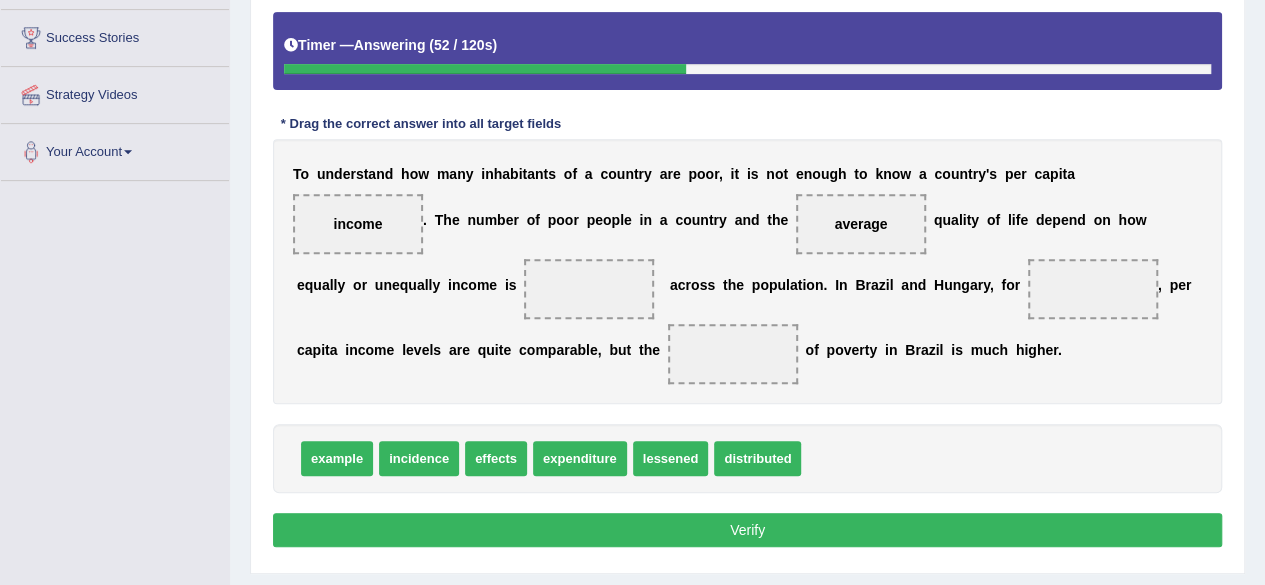 click on "lessened" at bounding box center [671, 458] 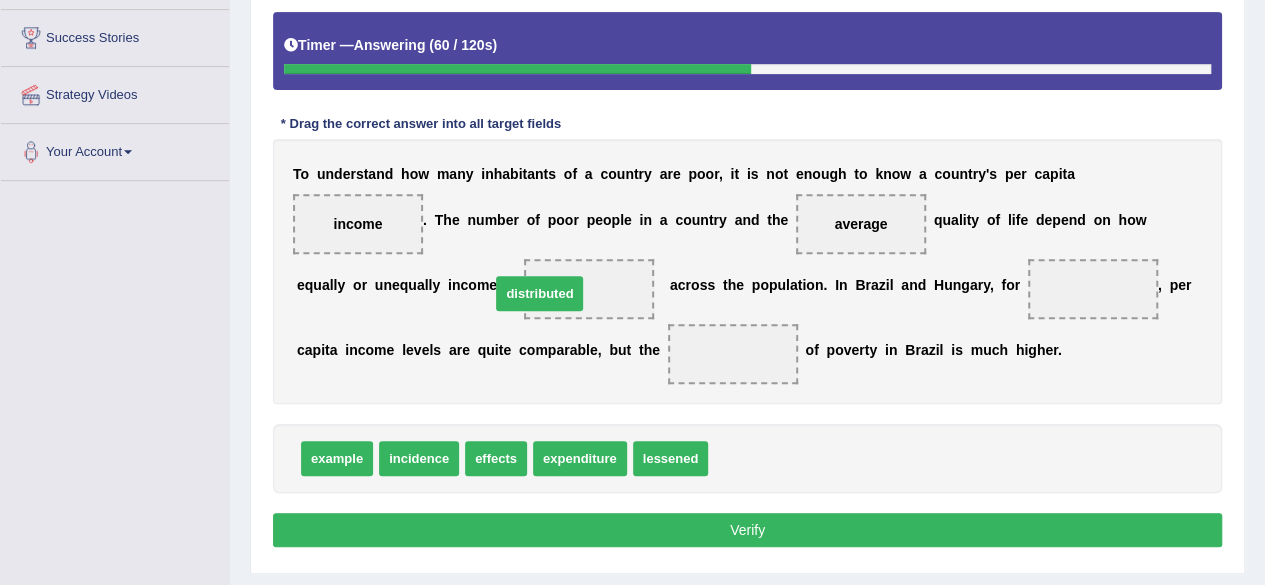 drag, startPoint x: 766, startPoint y: 451, endPoint x: 548, endPoint y: 289, distance: 271.60266 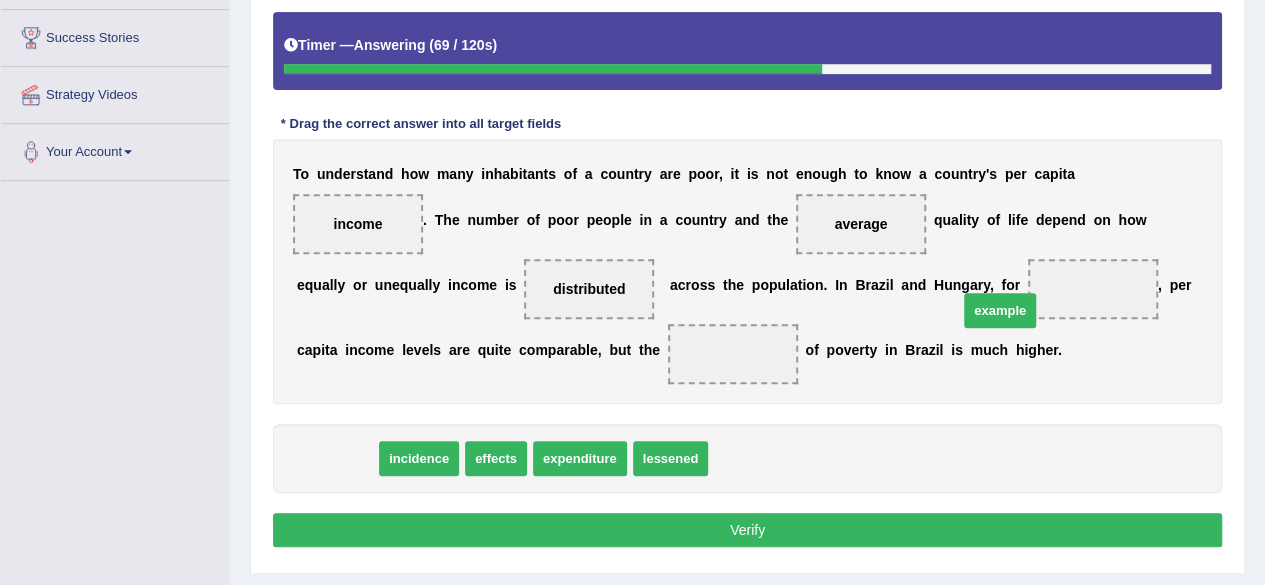 drag, startPoint x: 352, startPoint y: 451, endPoint x: 1015, endPoint y: 302, distance: 679.5366 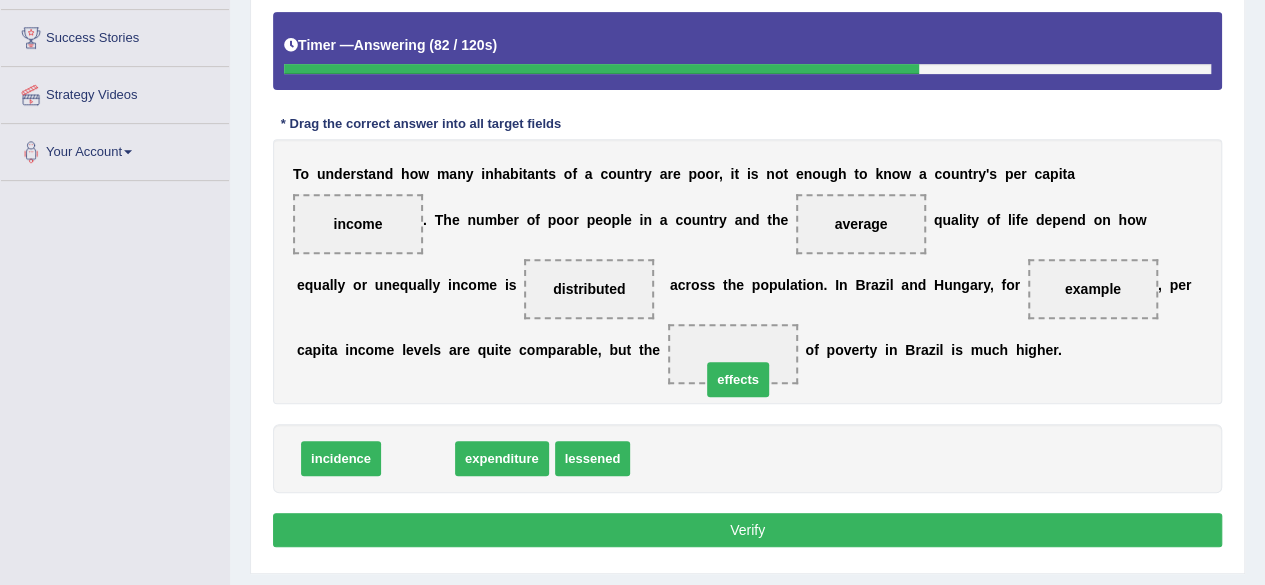 drag, startPoint x: 416, startPoint y: 454, endPoint x: 736, endPoint y: 375, distance: 329.60733 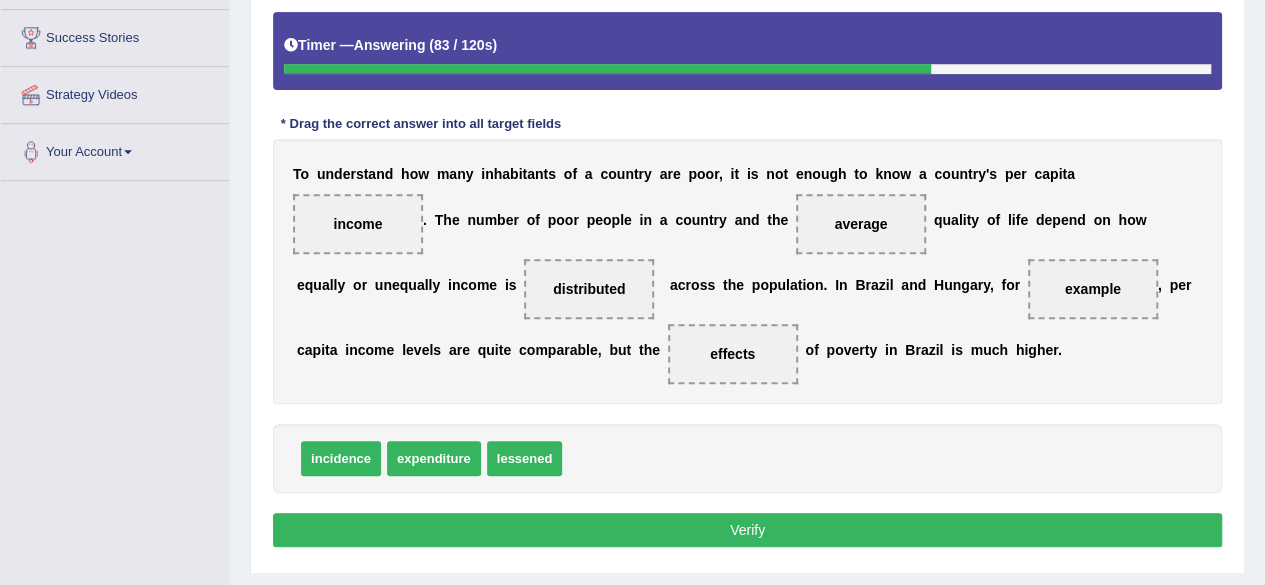 click on "Verify" at bounding box center (747, 530) 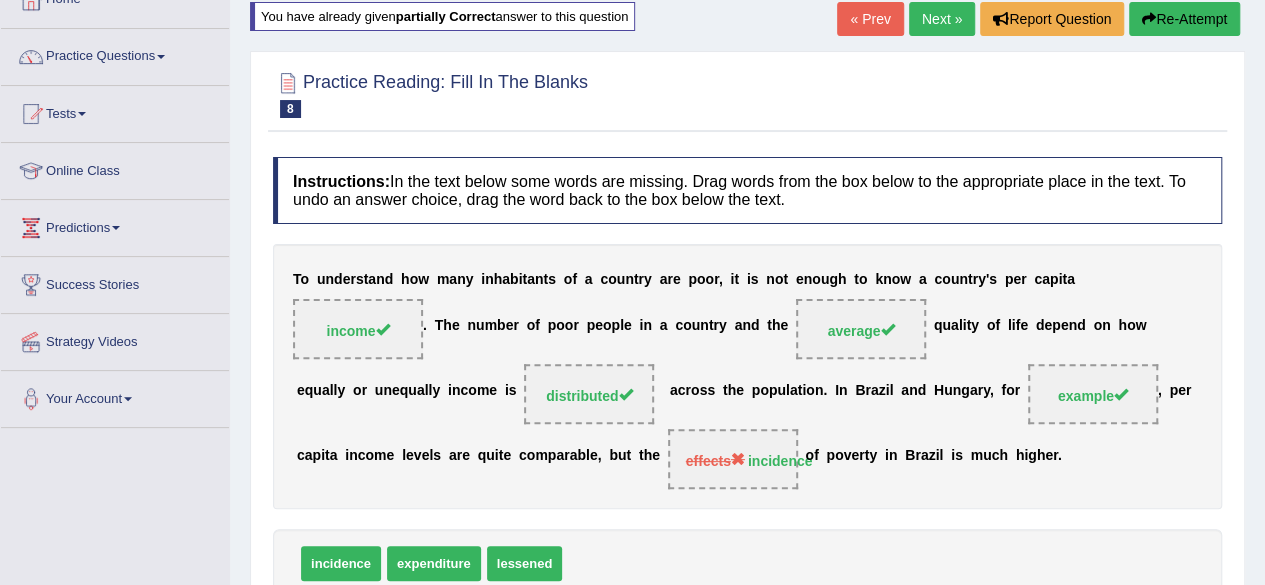 scroll, scrollTop: 42, scrollLeft: 0, axis: vertical 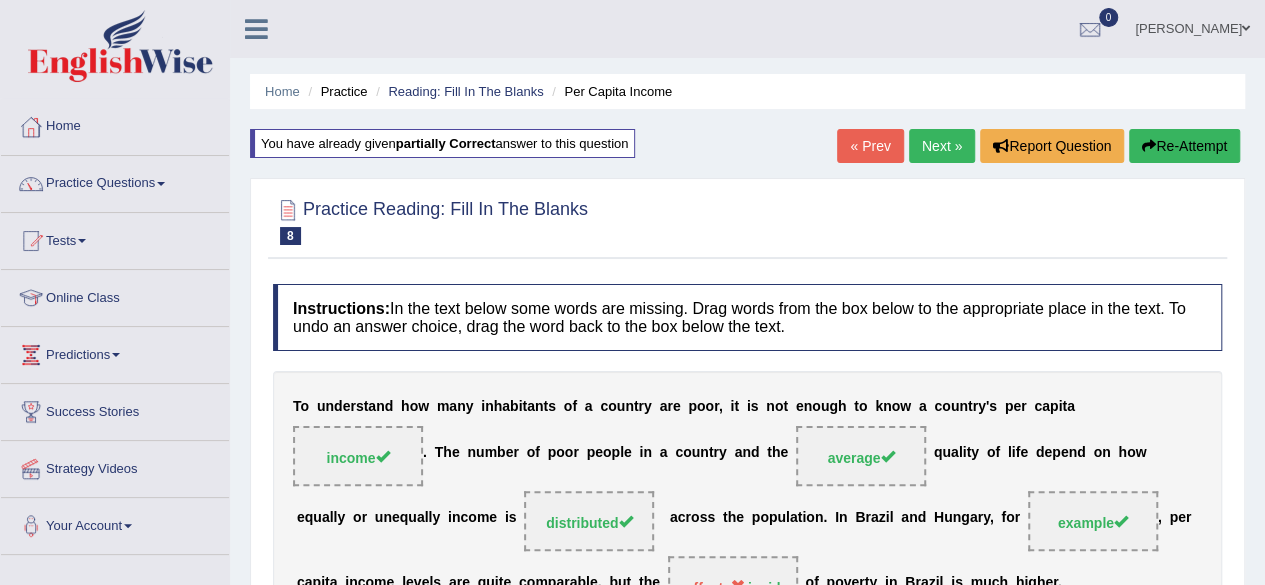 click on "Next »" at bounding box center [942, 146] 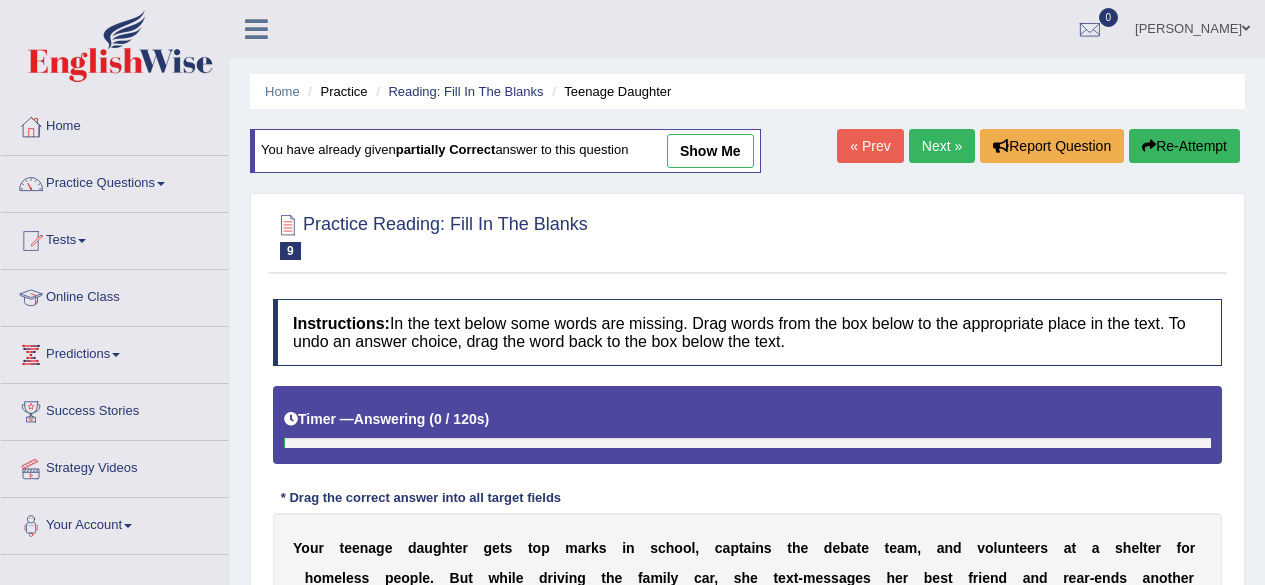 scroll, scrollTop: 0, scrollLeft: 0, axis: both 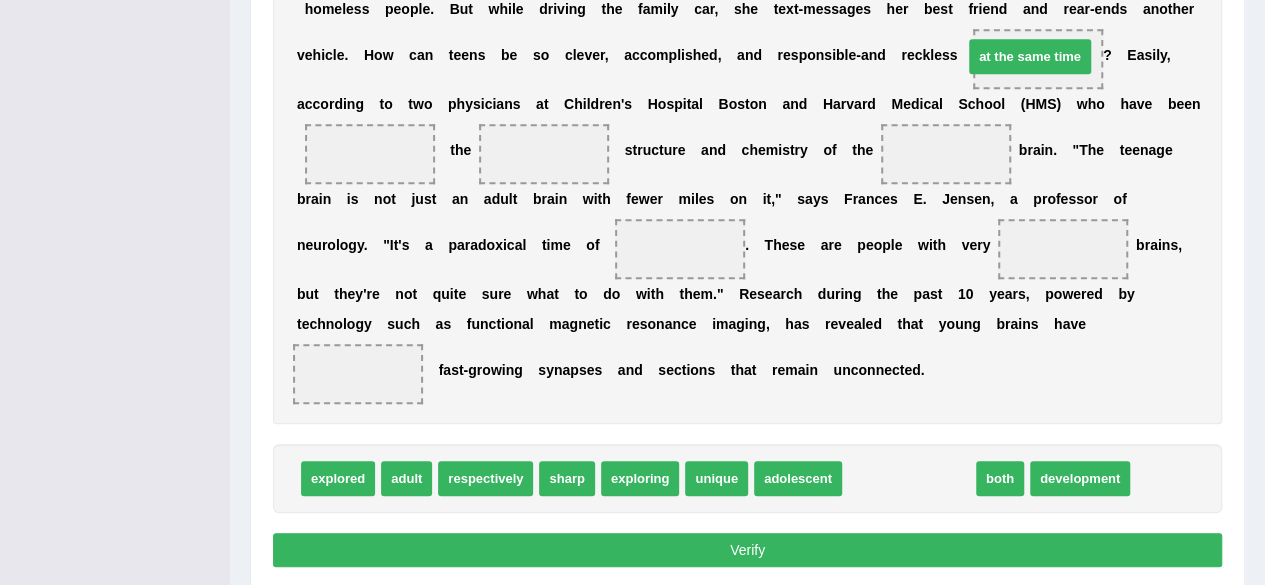 drag, startPoint x: 913, startPoint y: 468, endPoint x: 1034, endPoint y: 29, distance: 455.37018 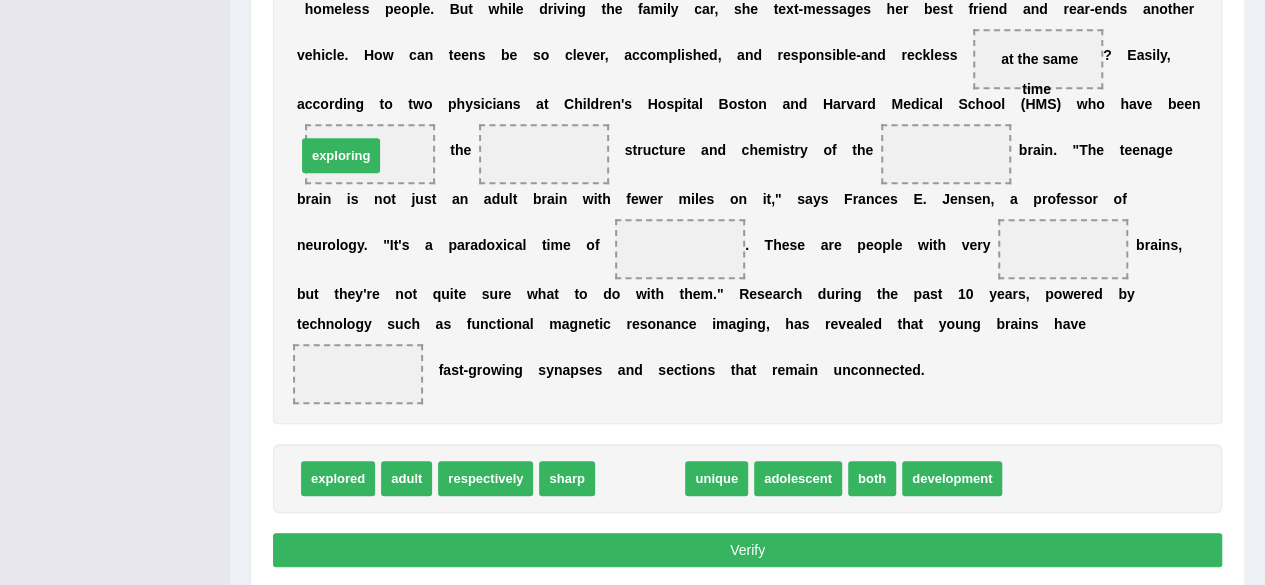 drag, startPoint x: 655, startPoint y: 480, endPoint x: 356, endPoint y: 159, distance: 438.68213 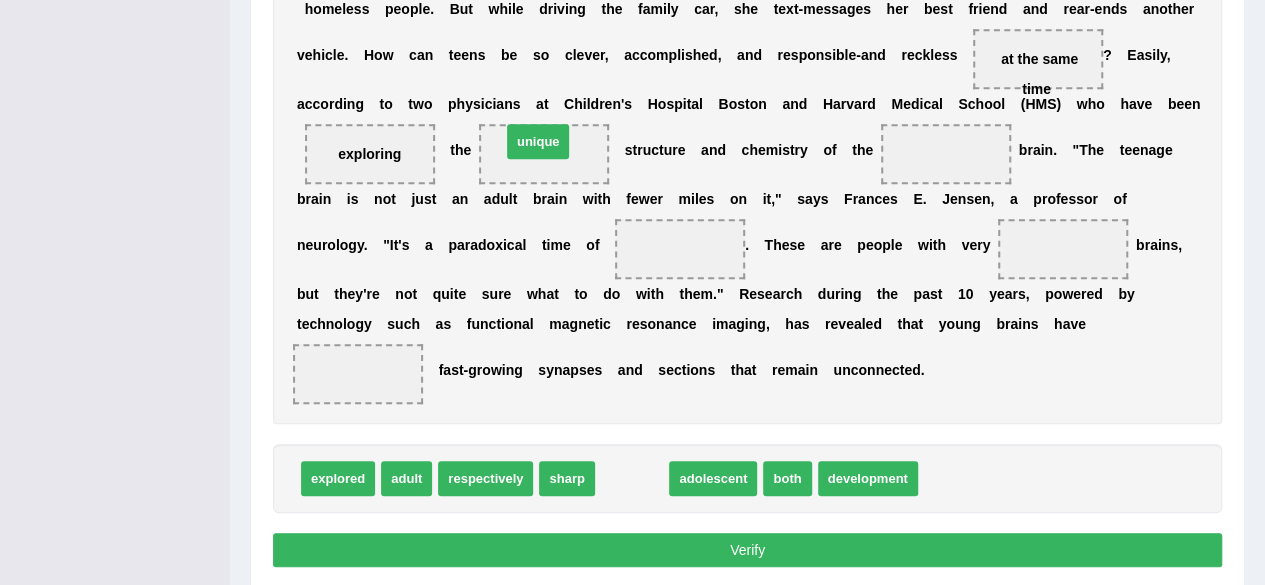 drag, startPoint x: 638, startPoint y: 476, endPoint x: 544, endPoint y: 139, distance: 349.86426 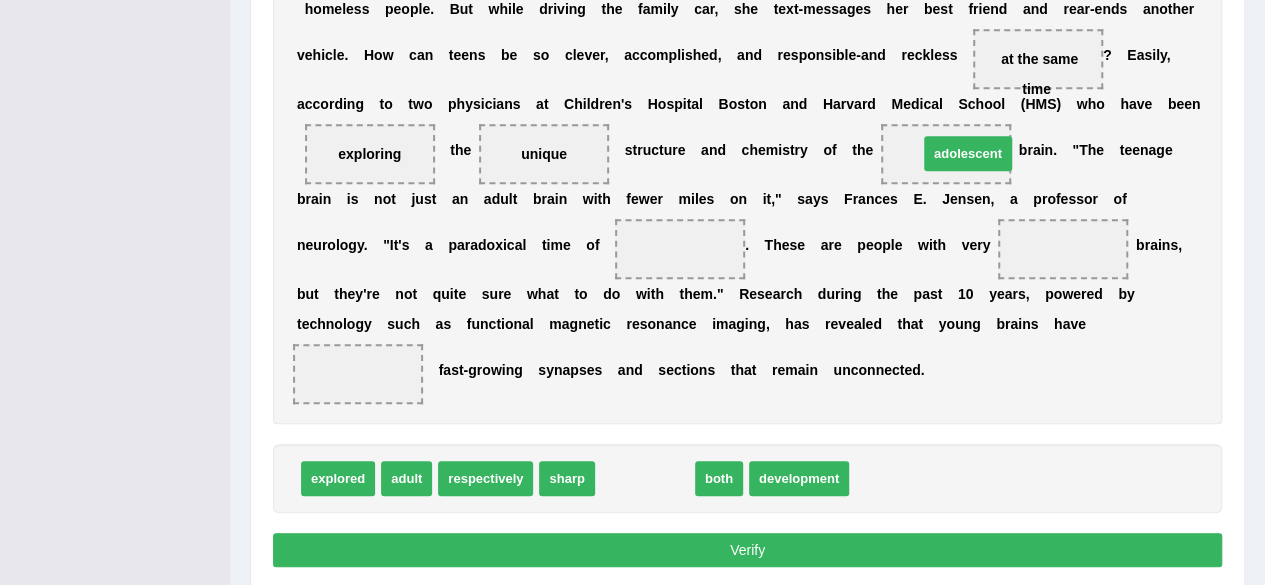 drag, startPoint x: 633, startPoint y: 476, endPoint x: 956, endPoint y: 151, distance: 458.20737 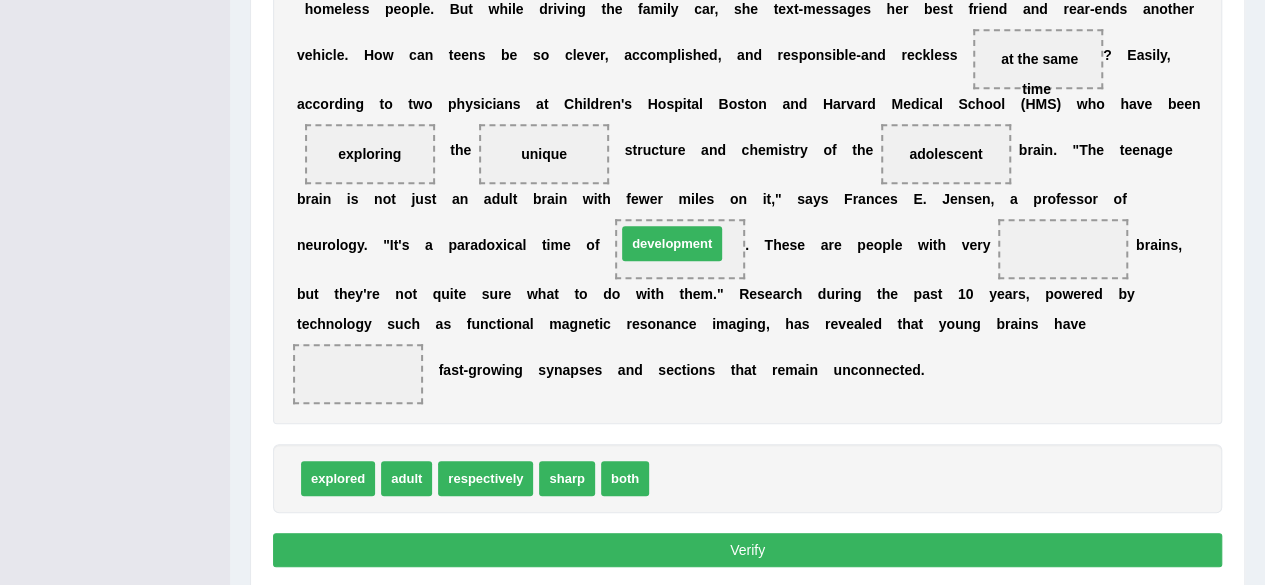 drag, startPoint x: 682, startPoint y: 475, endPoint x: 649, endPoint y: 244, distance: 233.34525 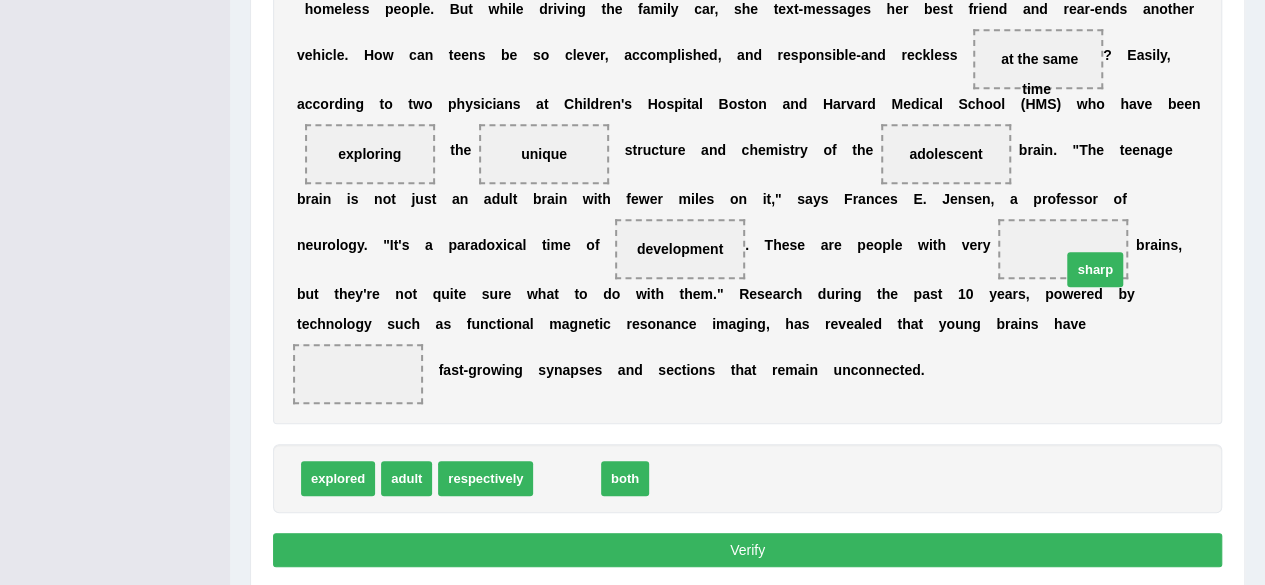 drag, startPoint x: 570, startPoint y: 469, endPoint x: 1059, endPoint y: 249, distance: 536.20984 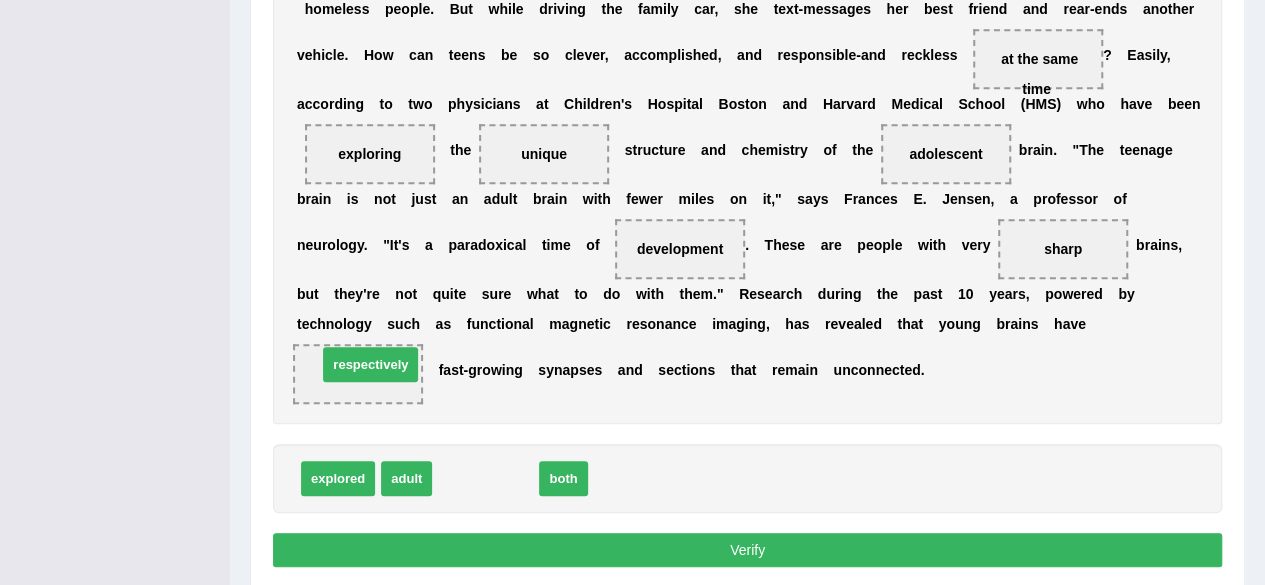 drag, startPoint x: 508, startPoint y: 483, endPoint x: 393, endPoint y: 369, distance: 161.929 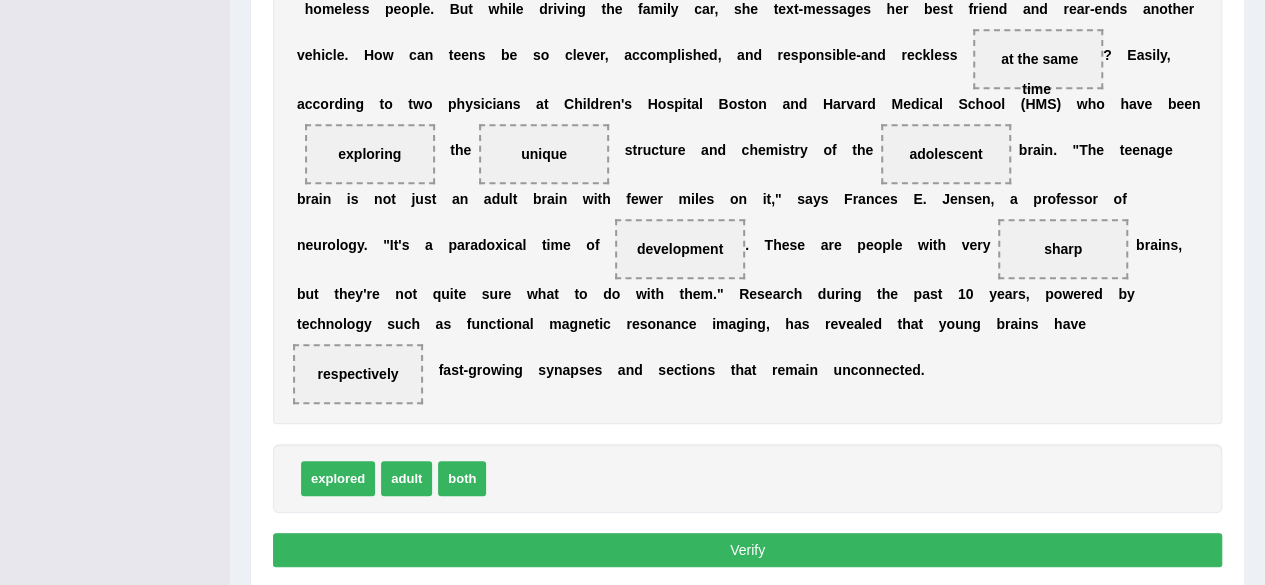 click on "Verify" at bounding box center [747, 550] 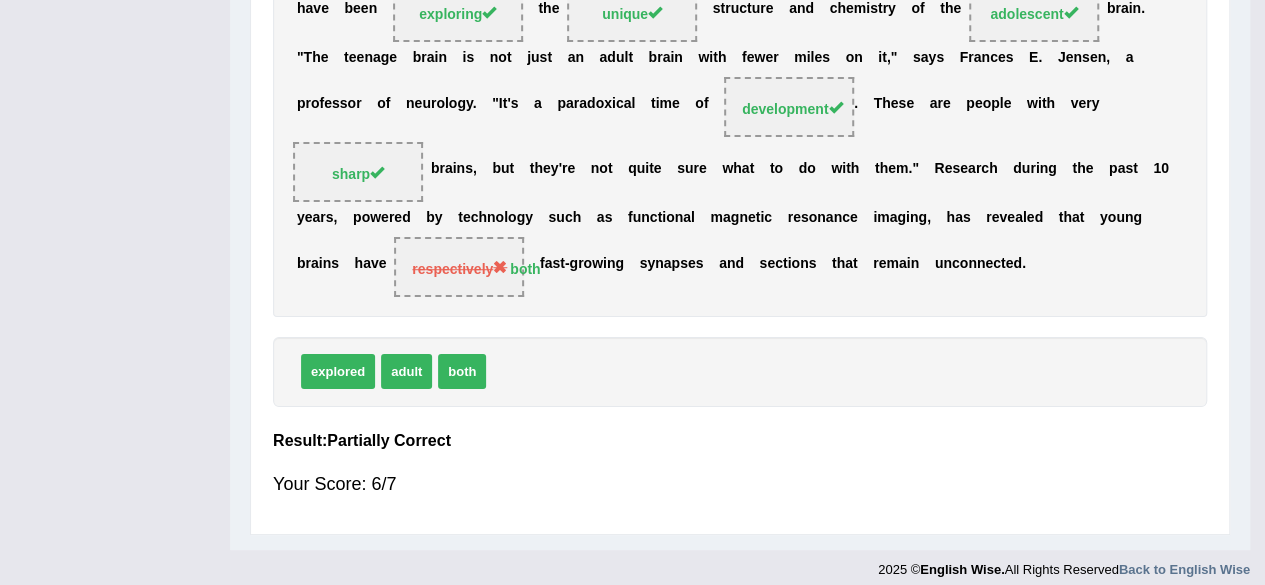 scroll, scrollTop: 429, scrollLeft: 0, axis: vertical 